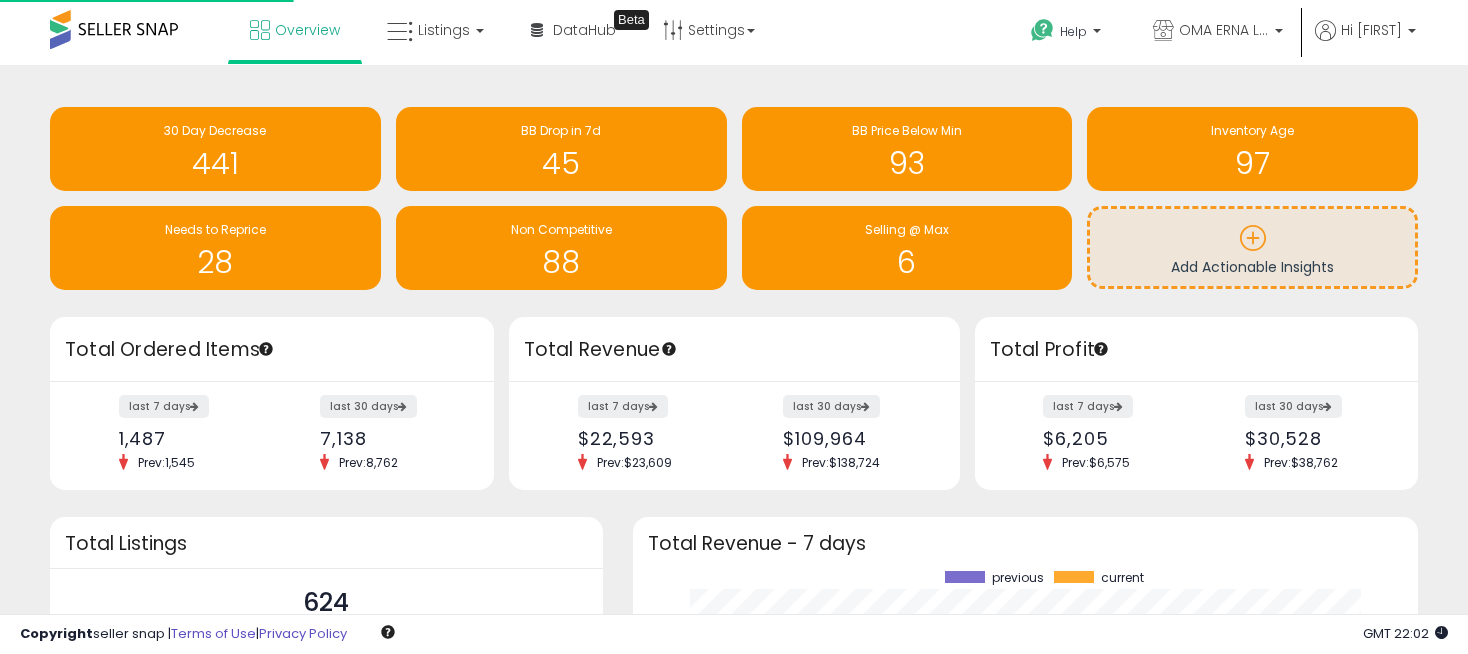 scroll, scrollTop: 0, scrollLeft: 0, axis: both 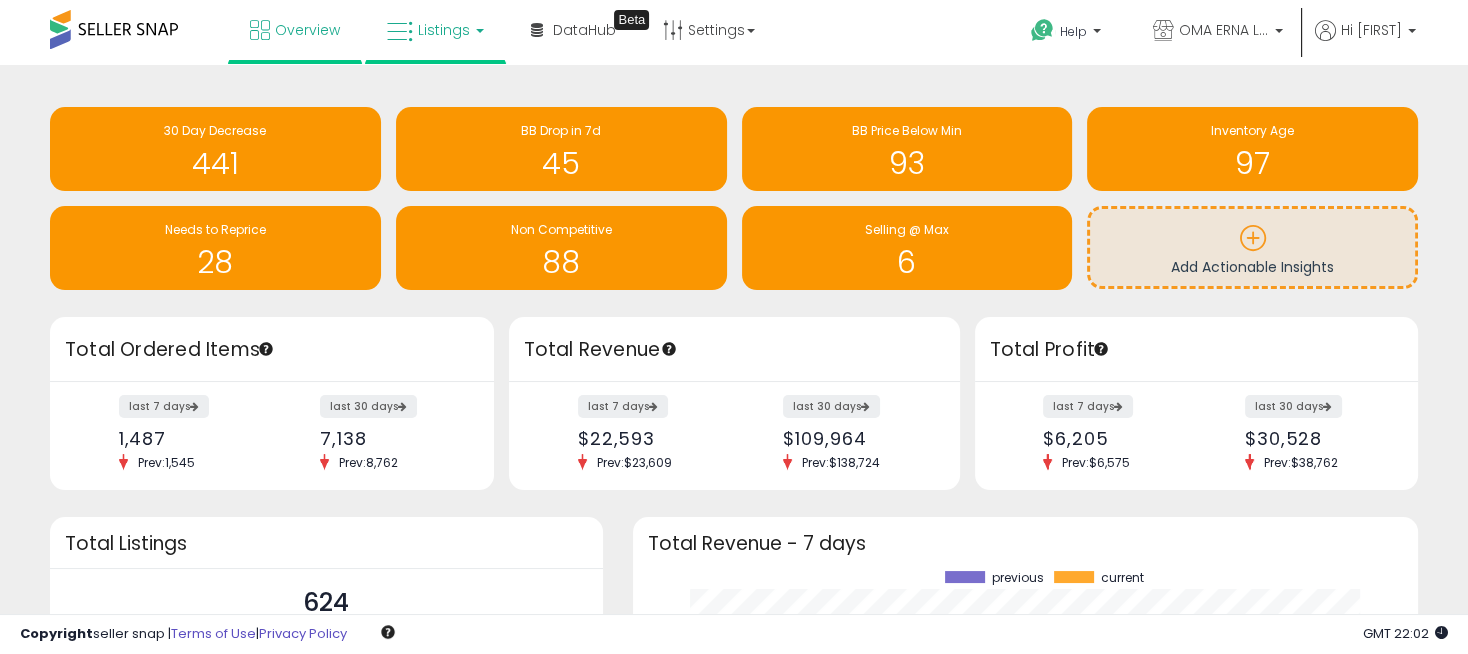 click on "Listings" at bounding box center (444, 30) 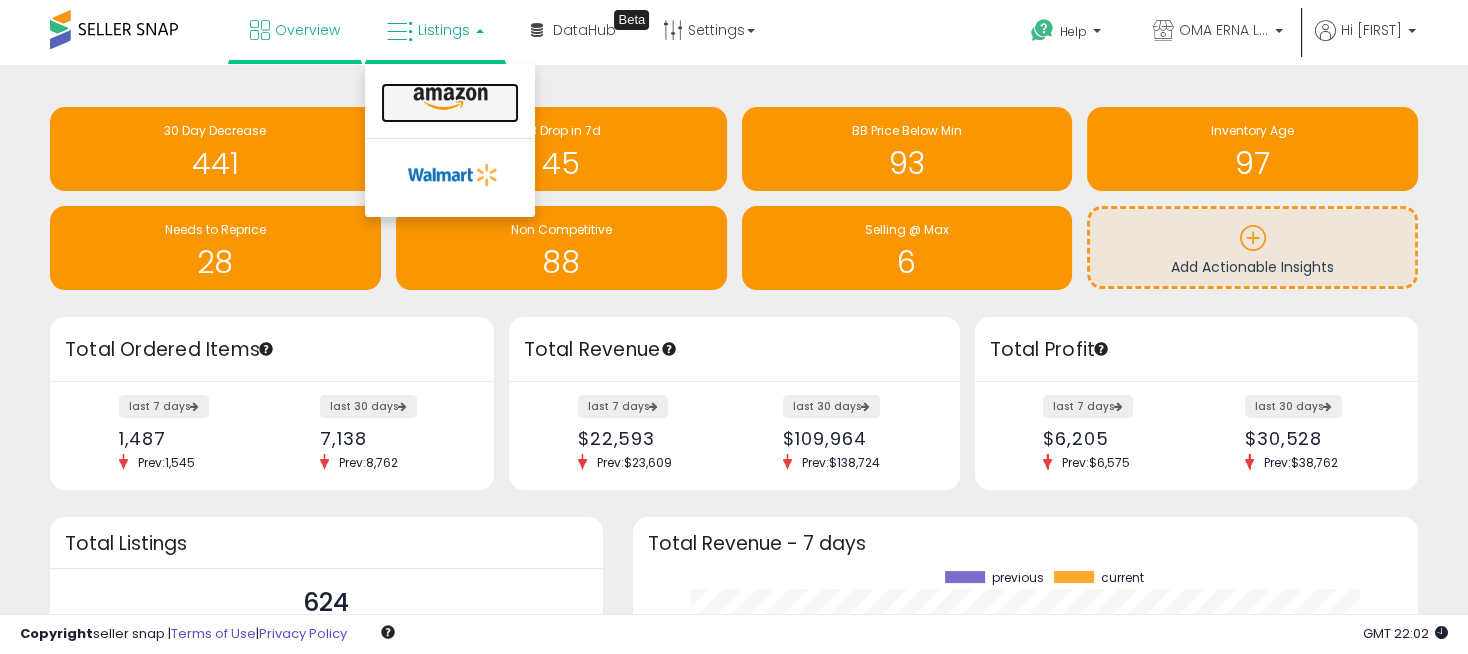 click at bounding box center [450, 99] 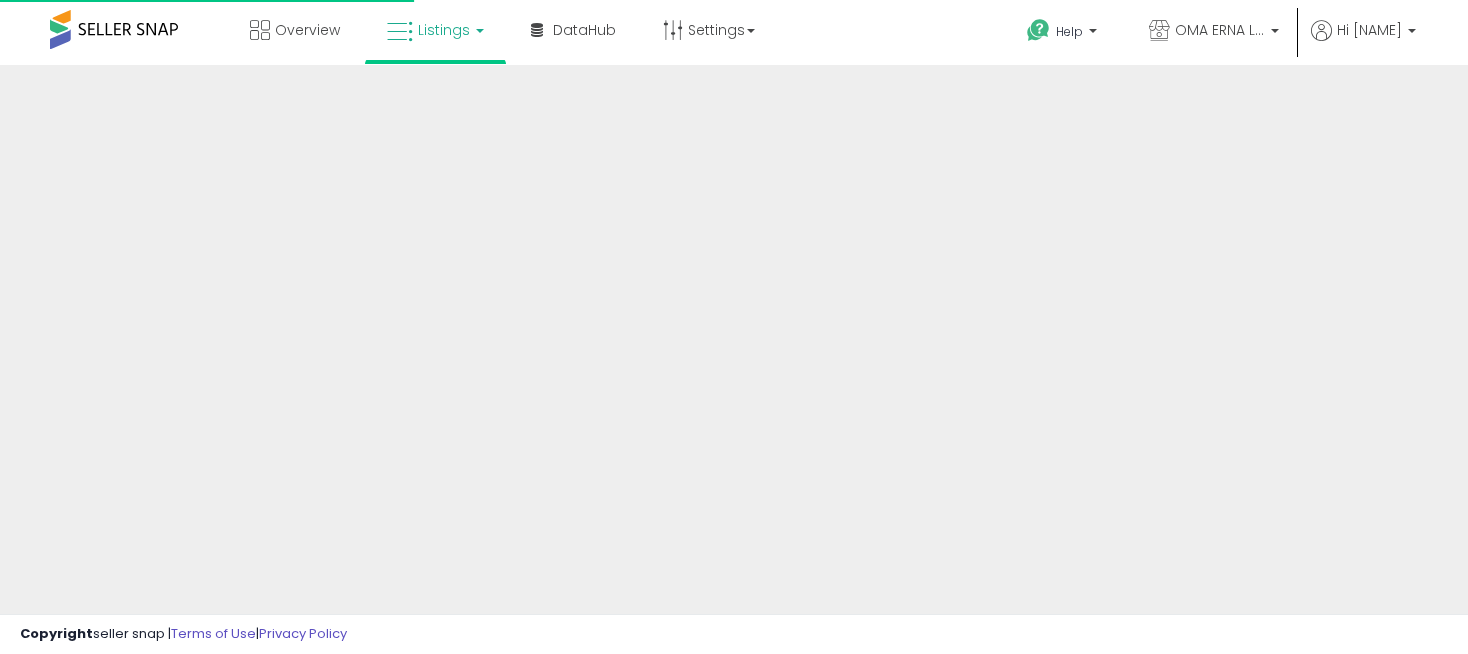 scroll, scrollTop: 0, scrollLeft: 0, axis: both 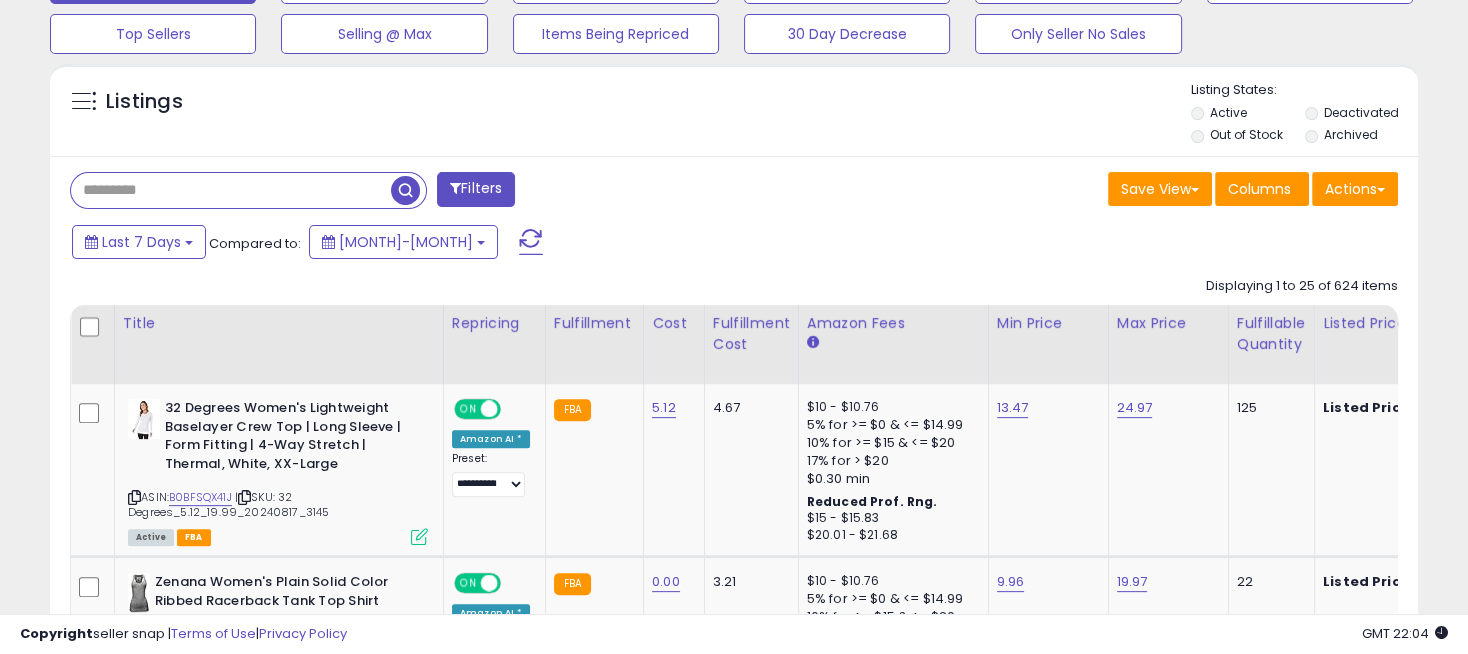 paste on "**********" 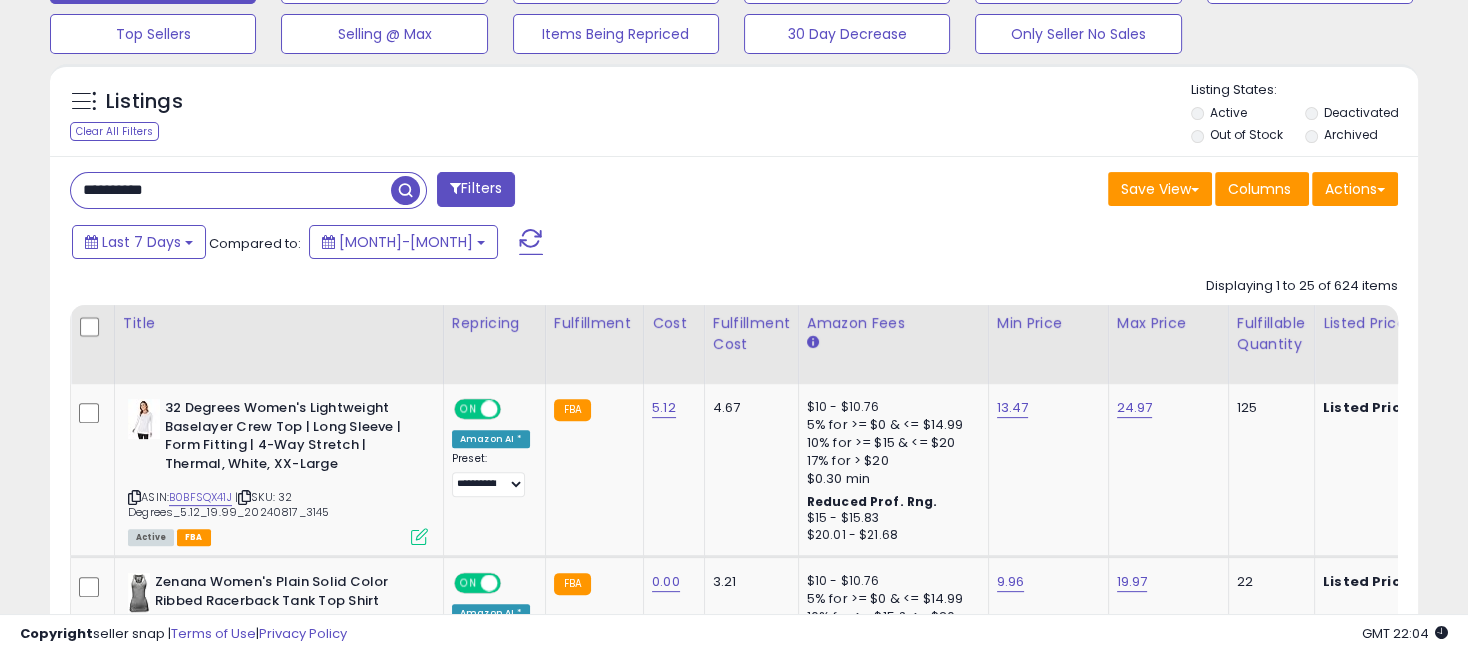 click at bounding box center (405, 190) 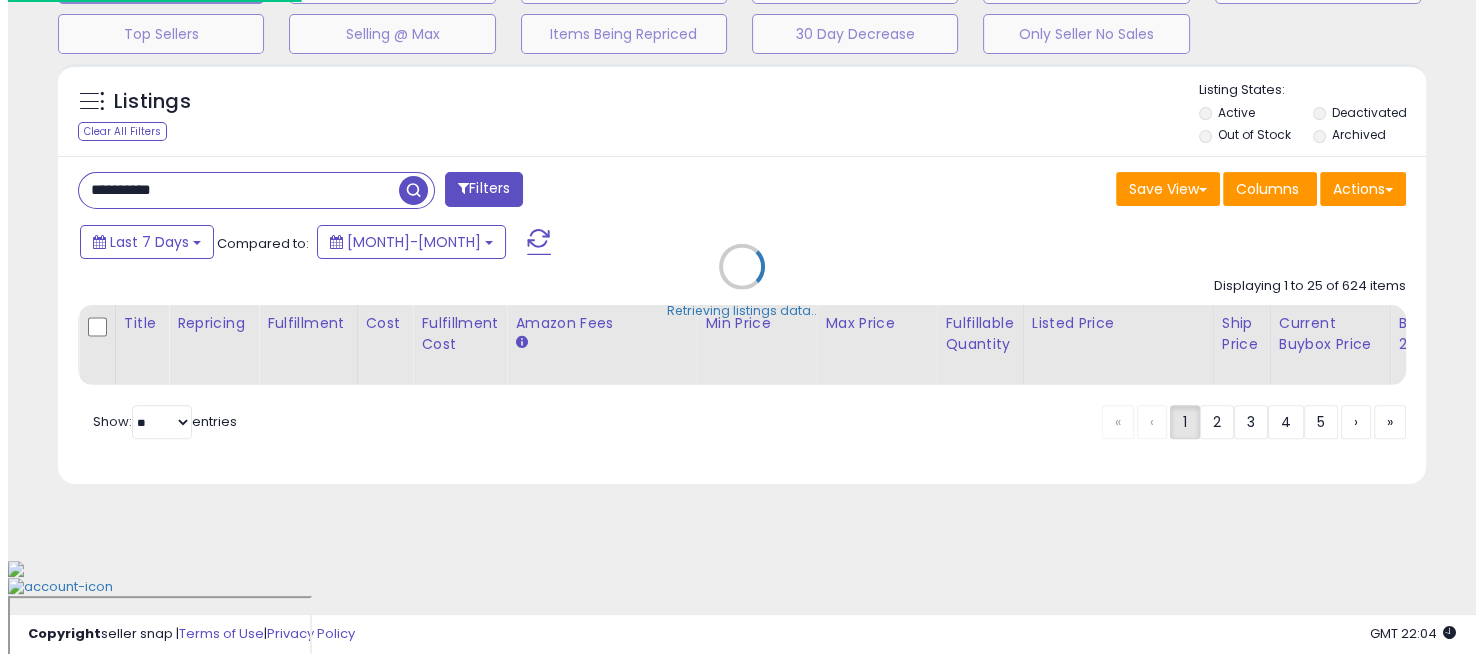 scroll, scrollTop: 584, scrollLeft: 0, axis: vertical 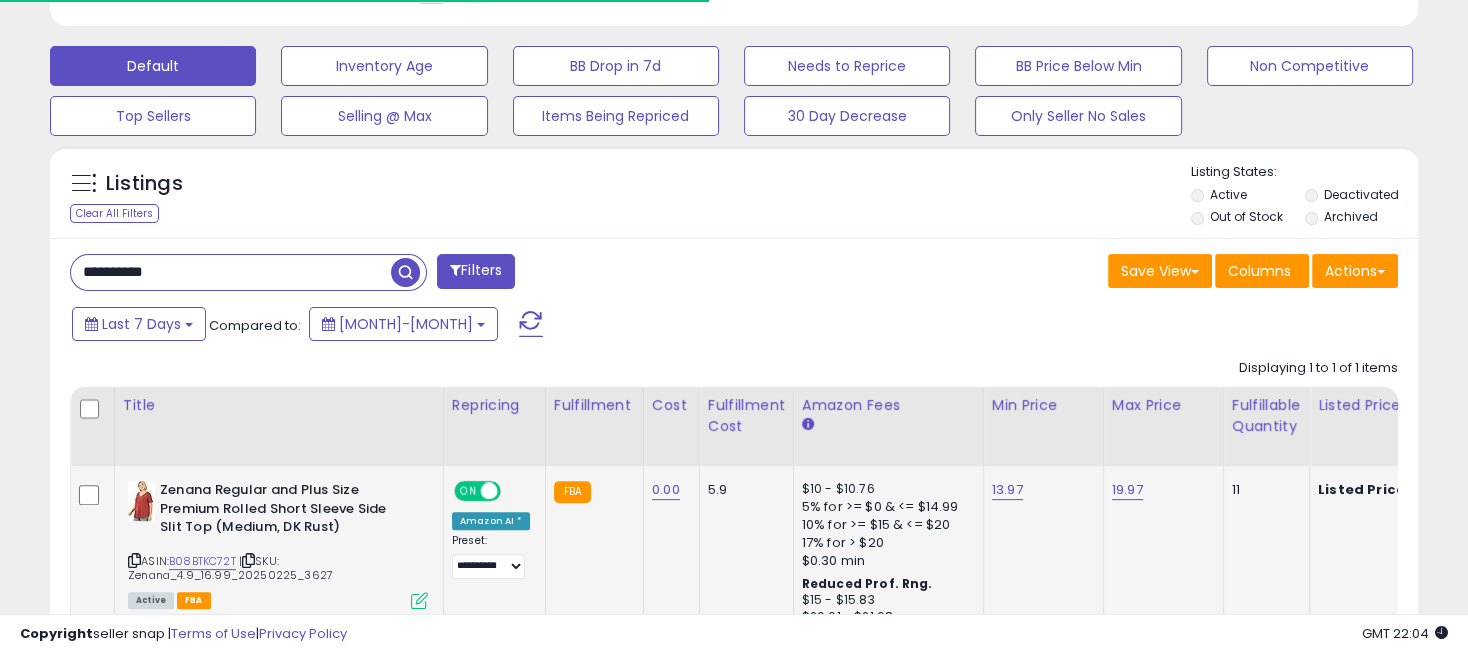 click on "ON" at bounding box center (468, 491) 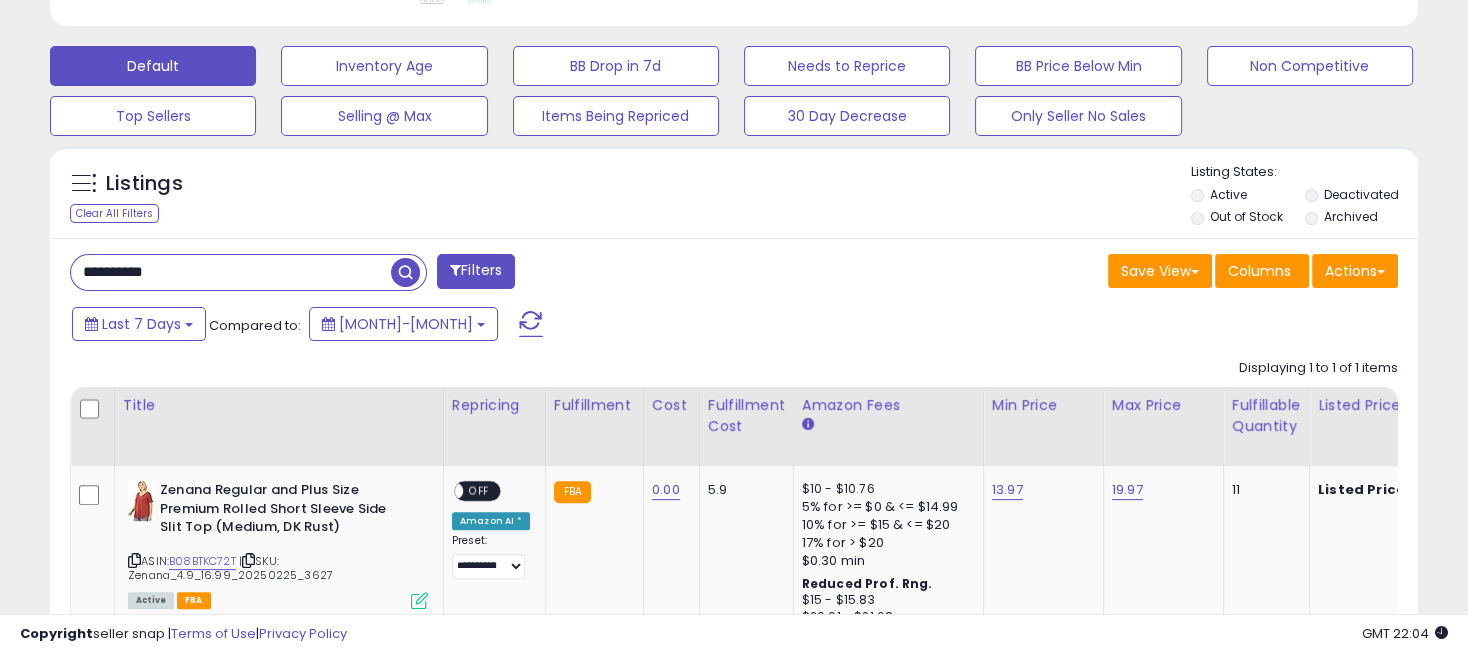 click on "**********" at bounding box center (231, 272) 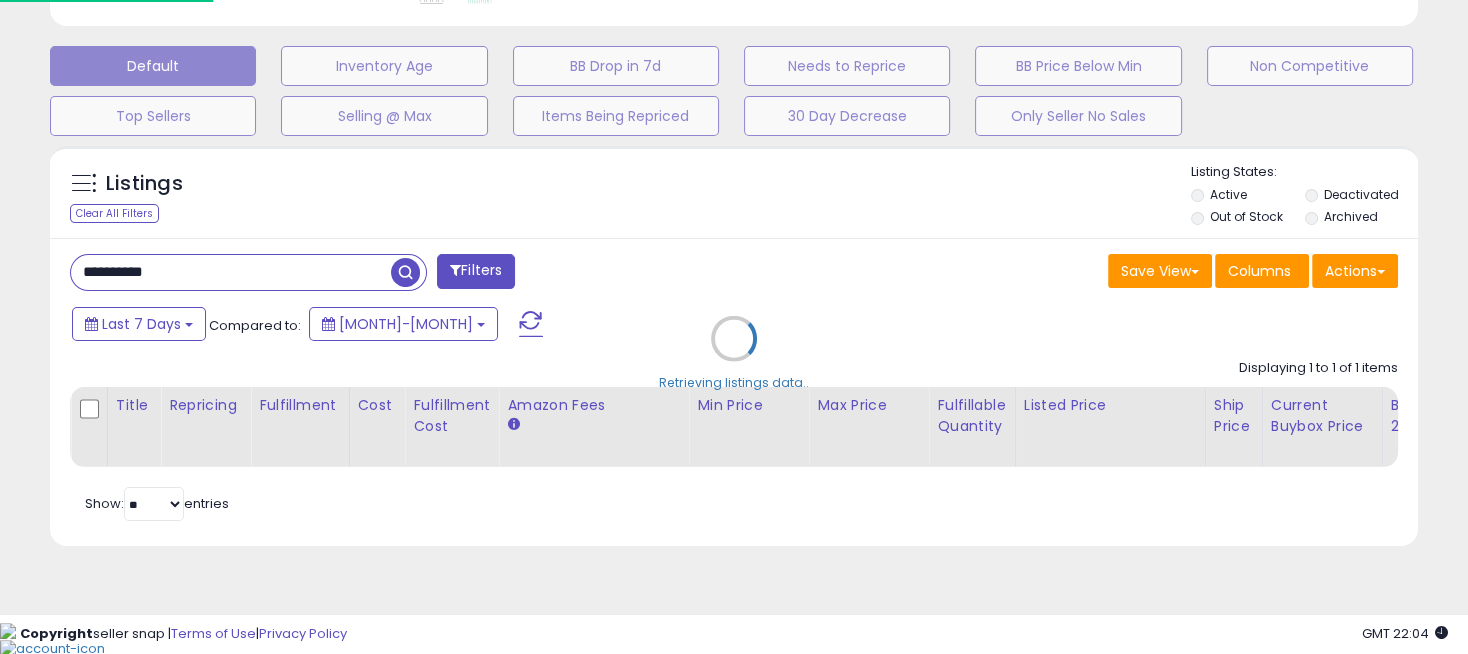 scroll, scrollTop: 999590, scrollLeft: 999198, axis: both 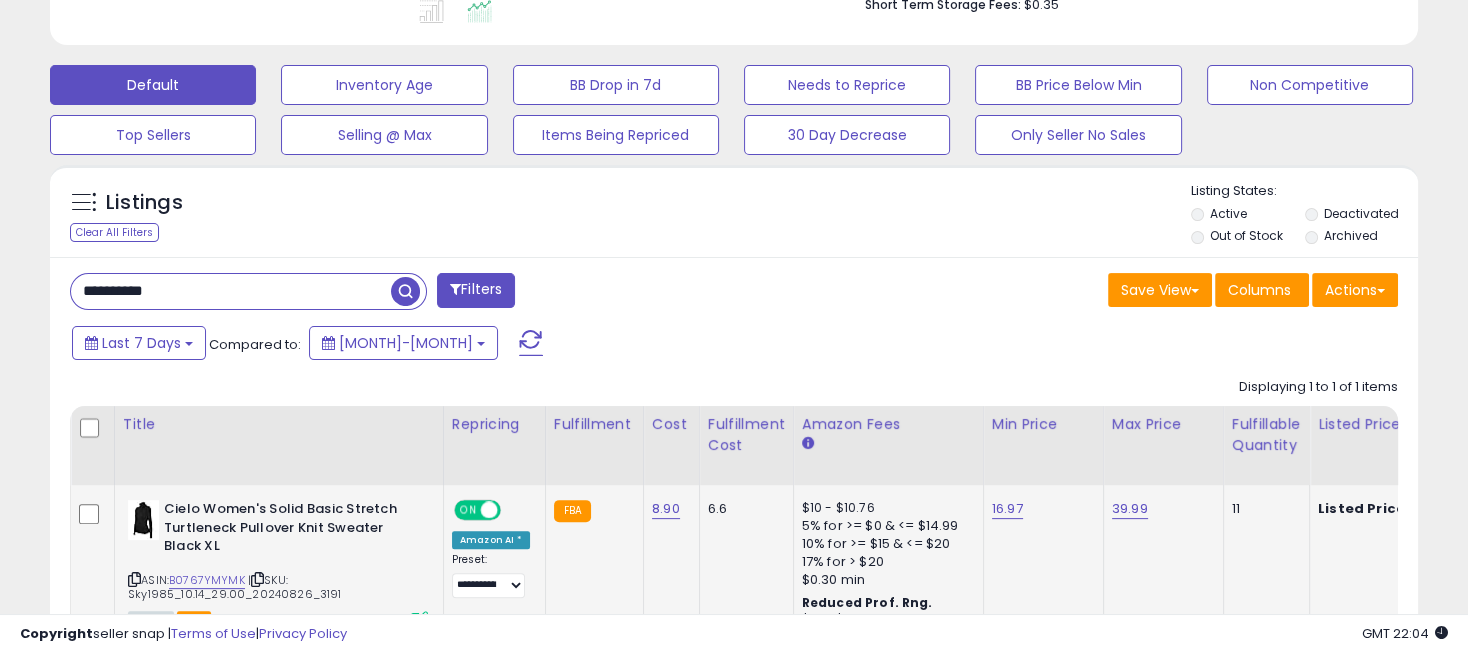 click on "ON" at bounding box center [468, 510] 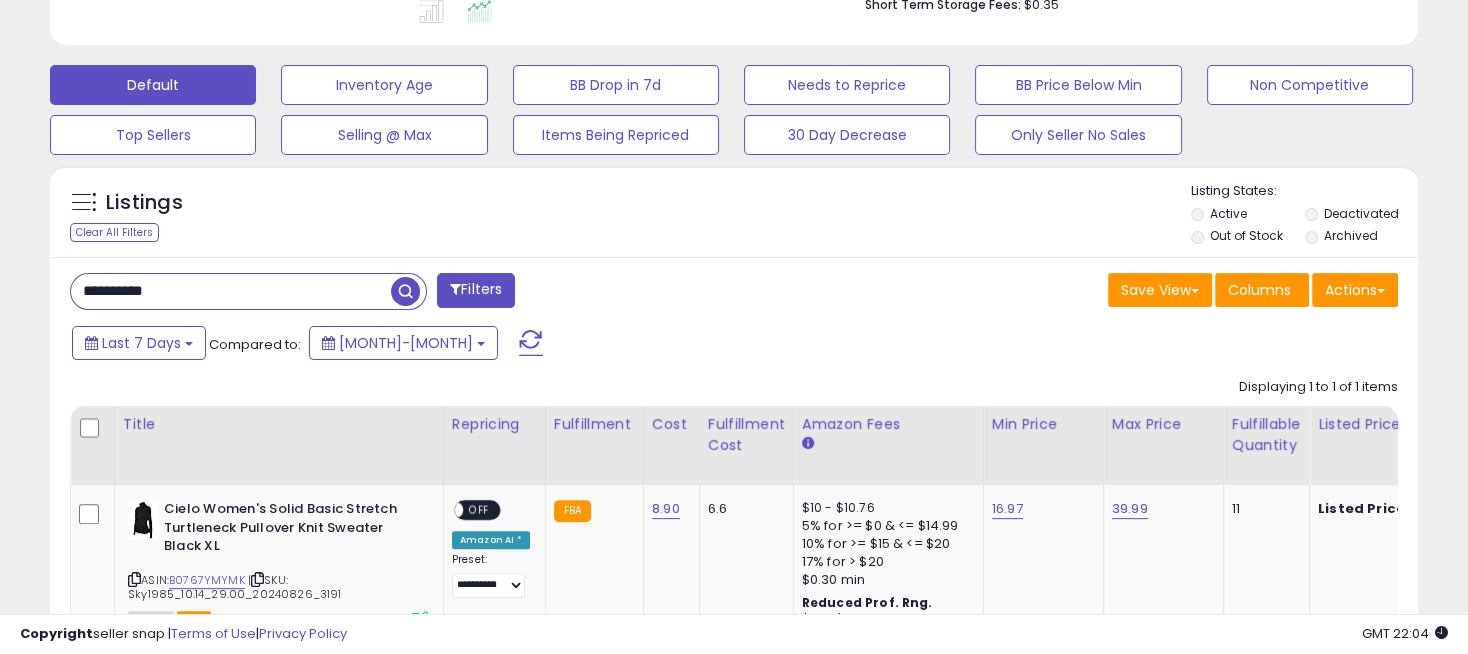 click on "**********" at bounding box center (231, 291) 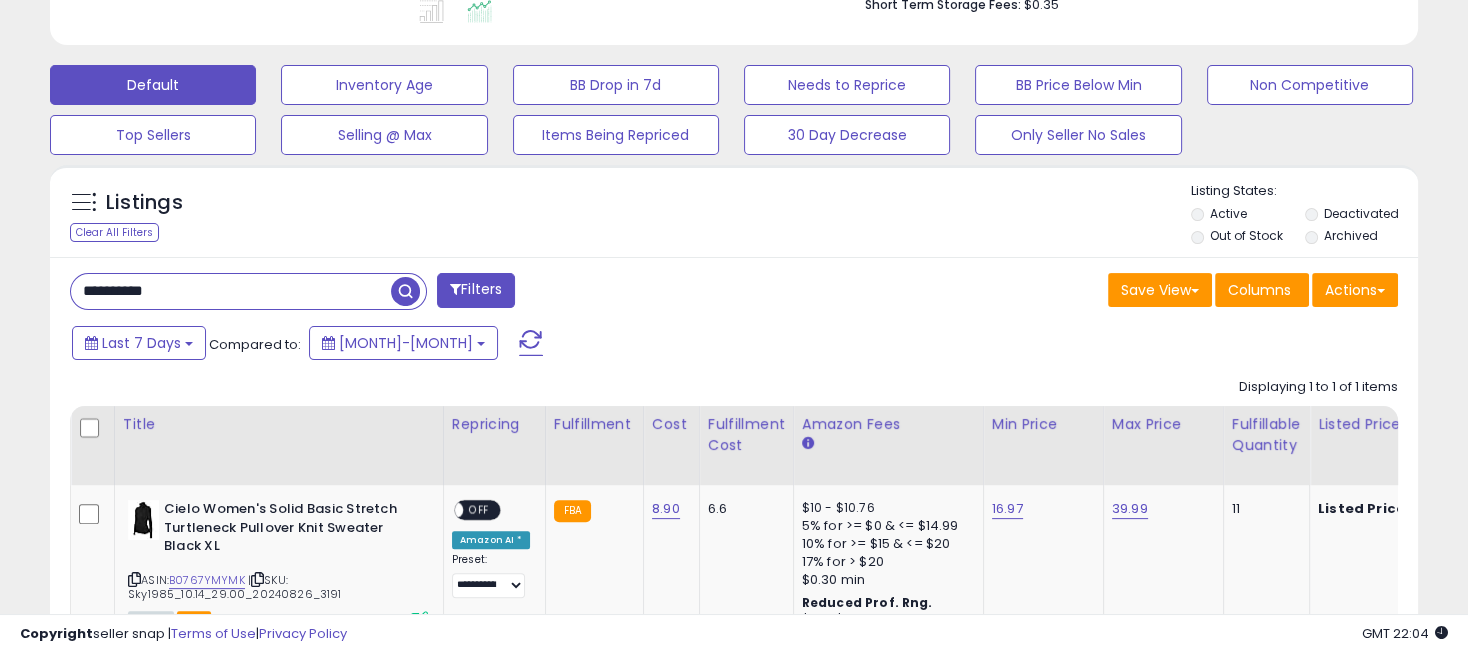 paste 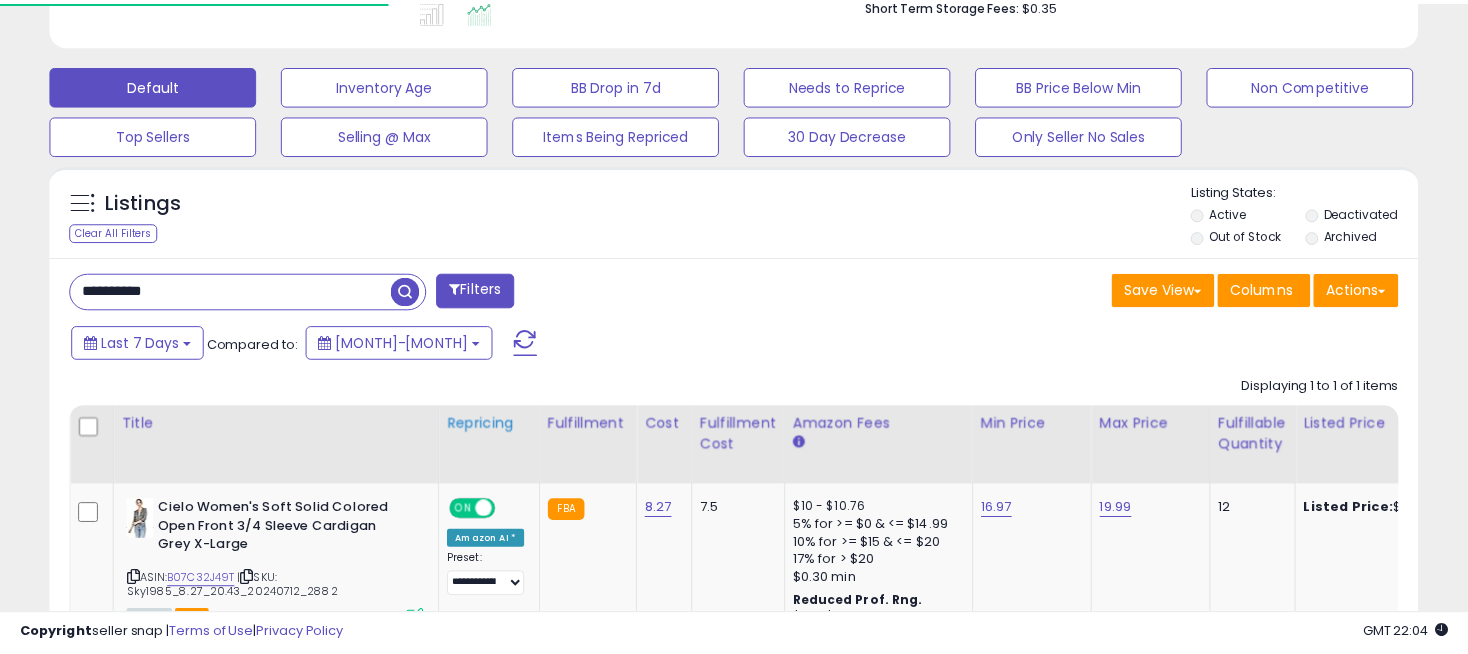 scroll, scrollTop: 410, scrollLeft: 791, axis: both 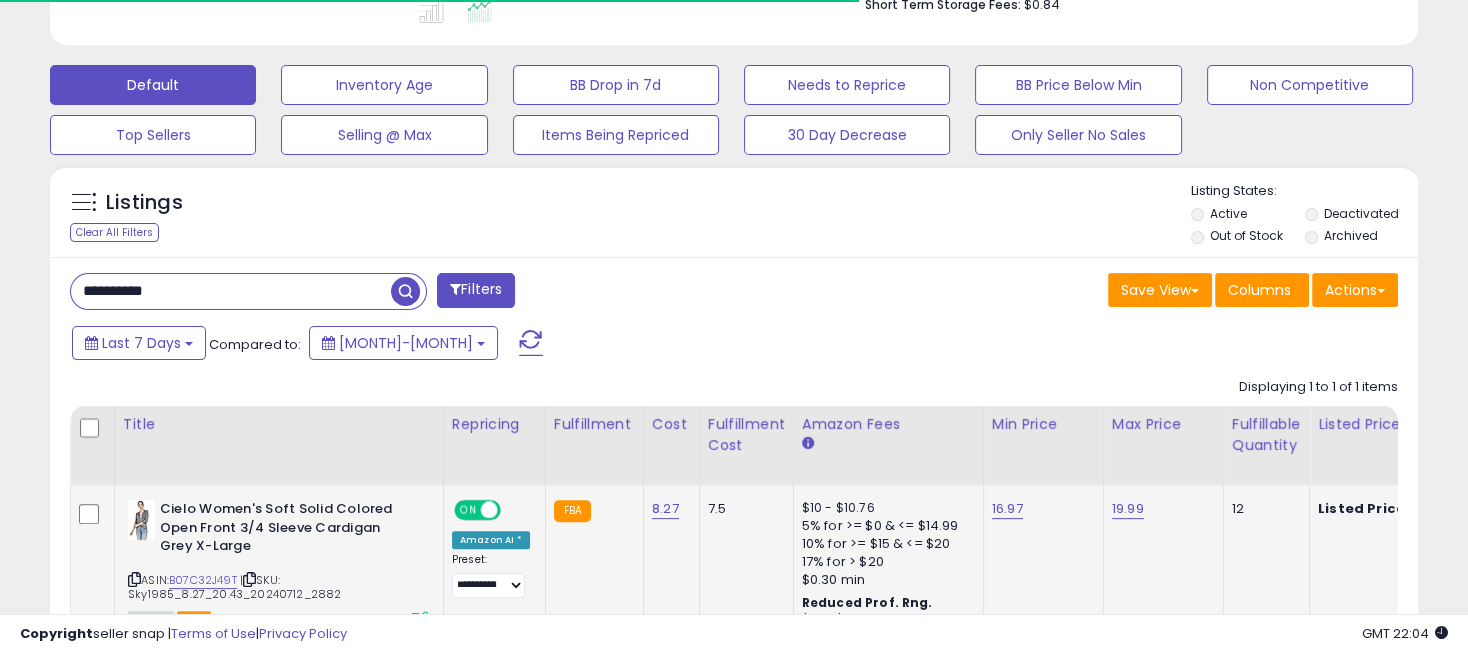 click on "ON" at bounding box center (468, 510) 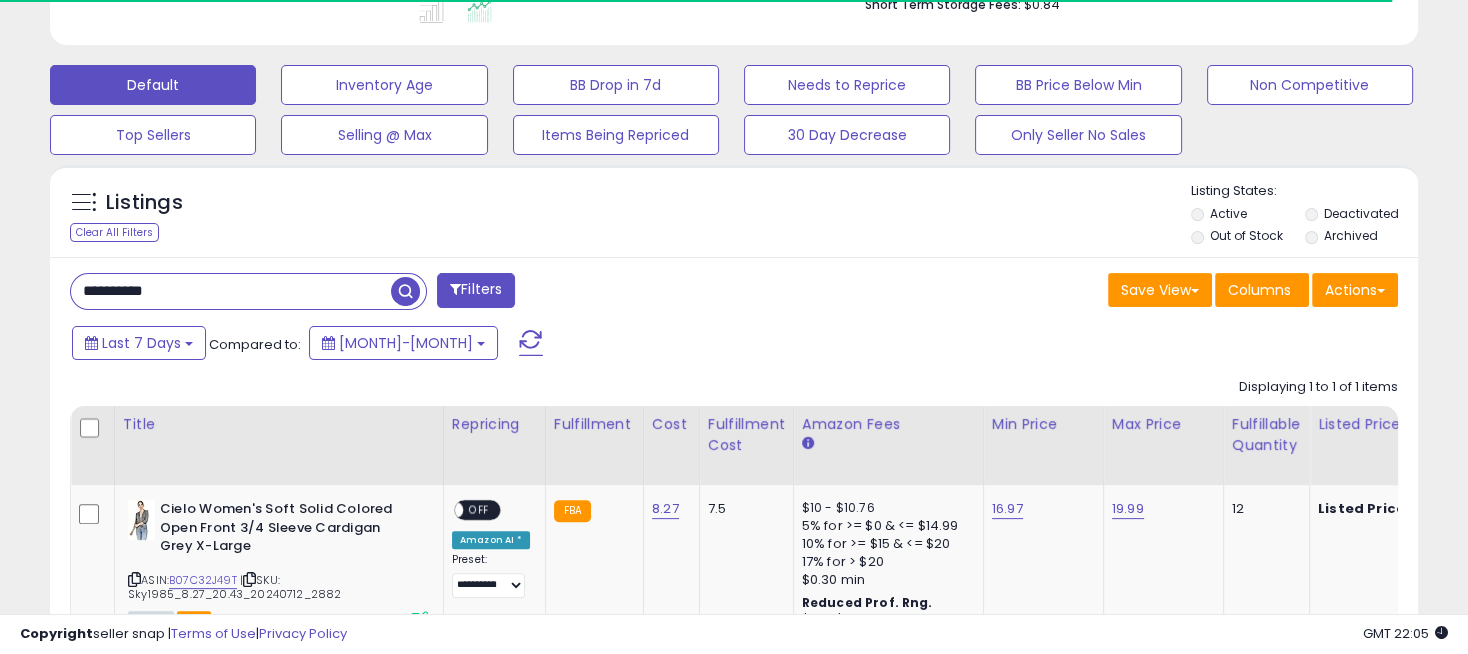 click on "**********" at bounding box center [231, 291] 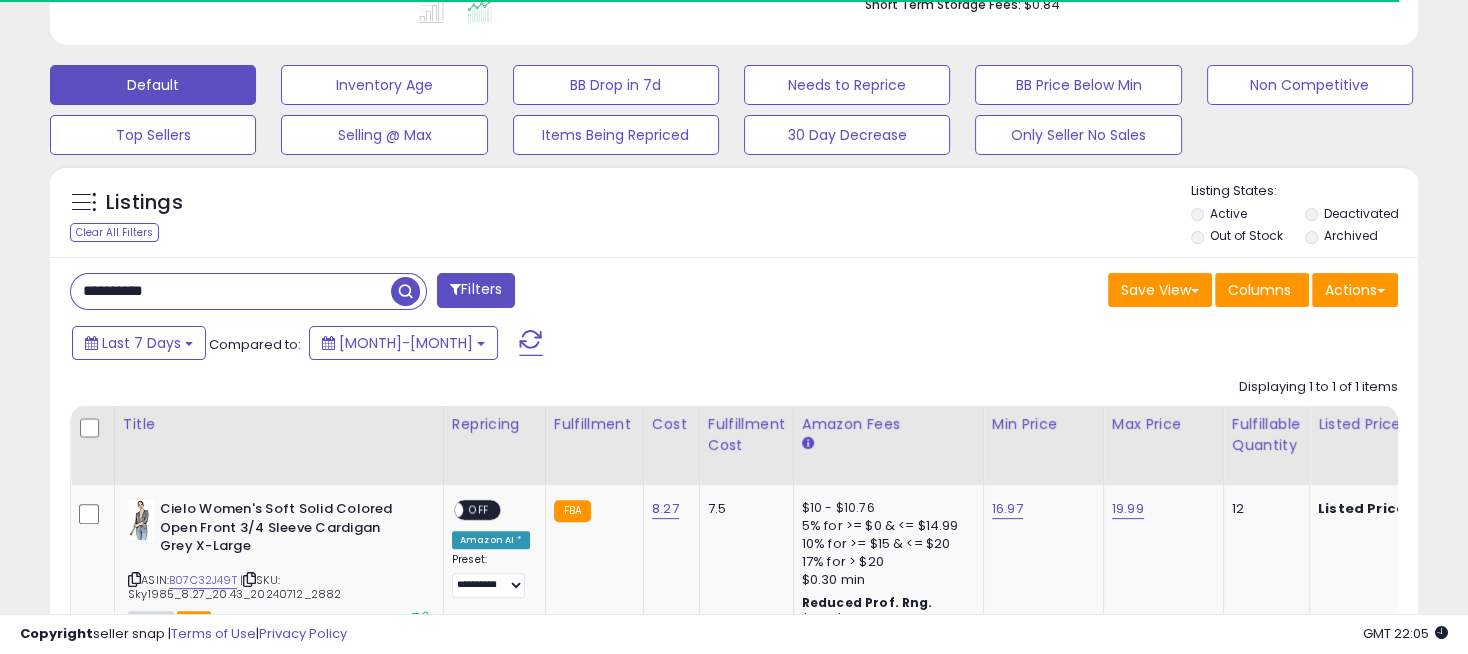 click on "**********" at bounding box center (231, 291) 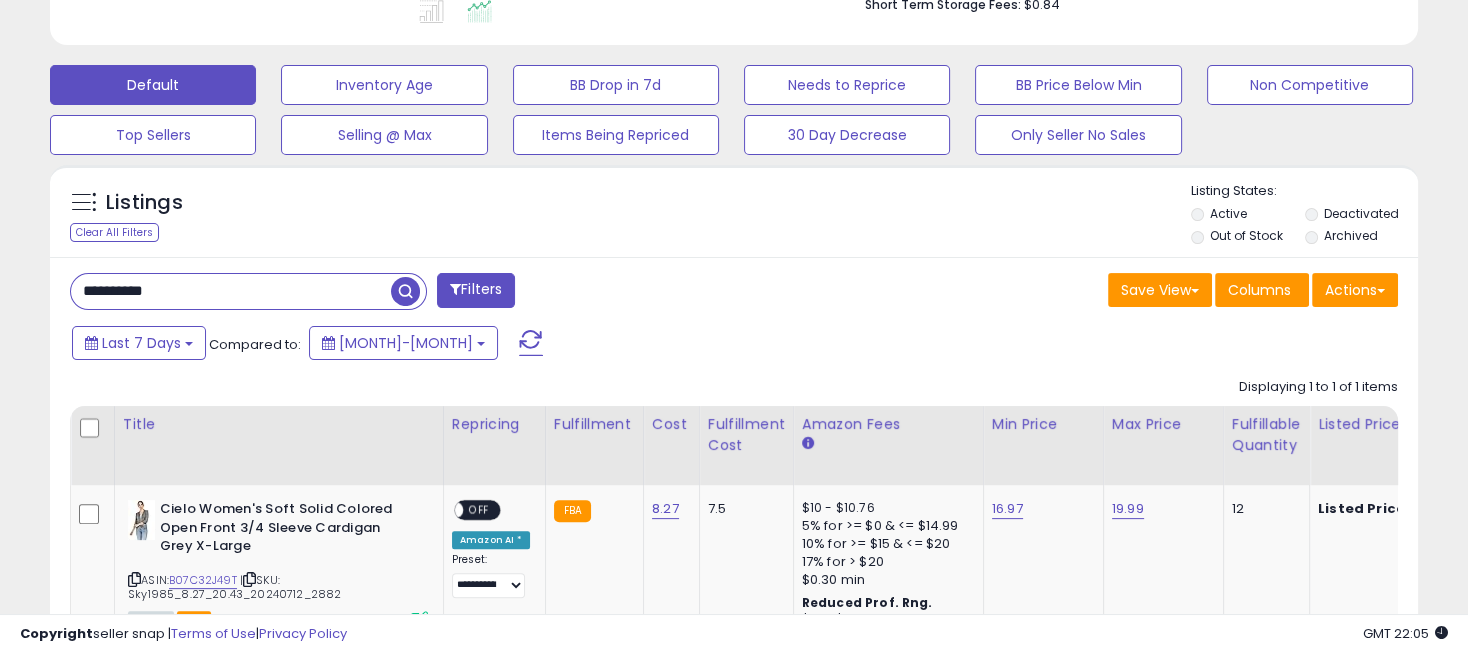 paste 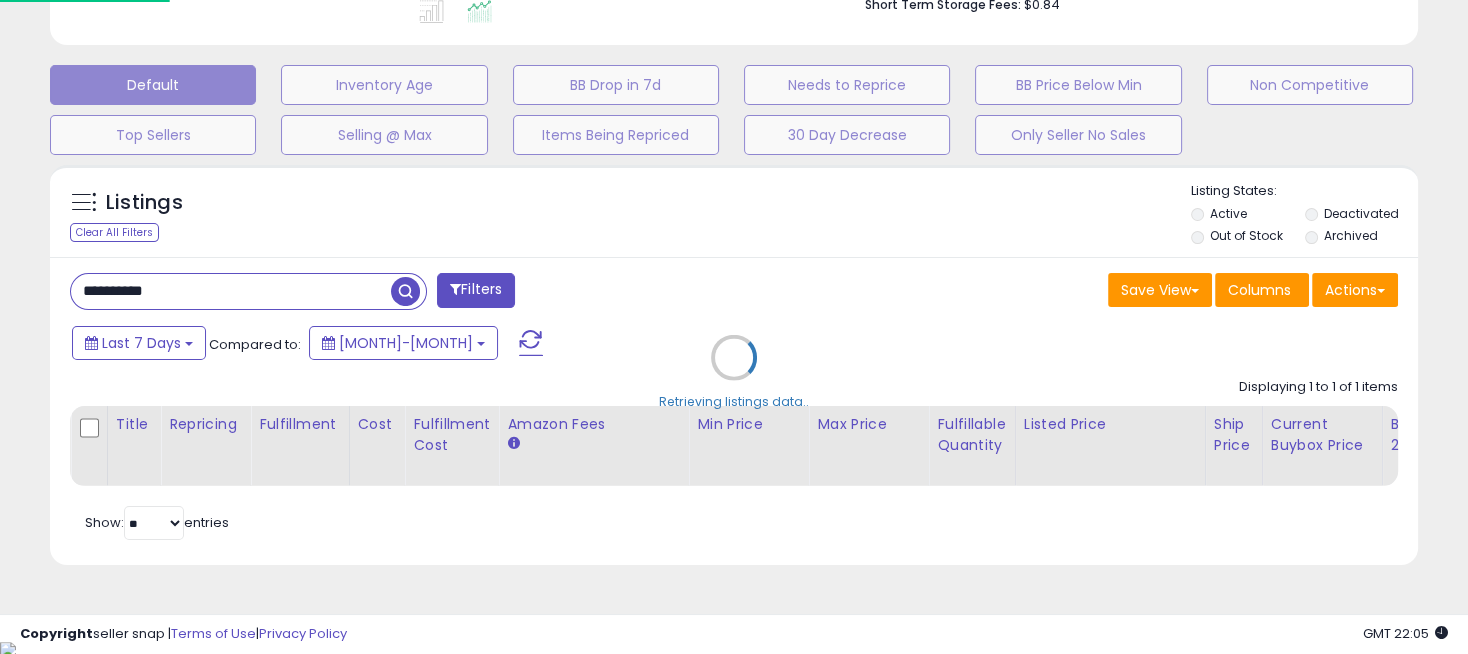 scroll, scrollTop: 999590, scrollLeft: 999198, axis: both 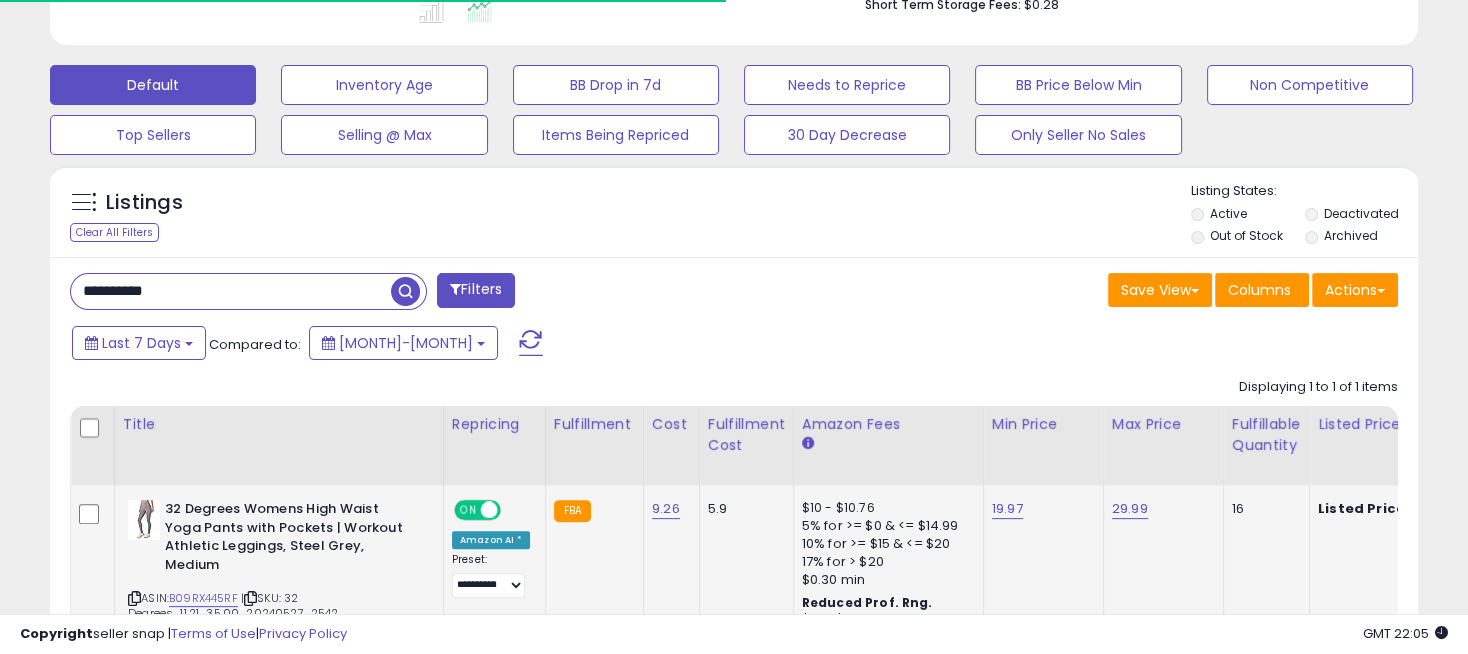 click on "ON" at bounding box center (468, 510) 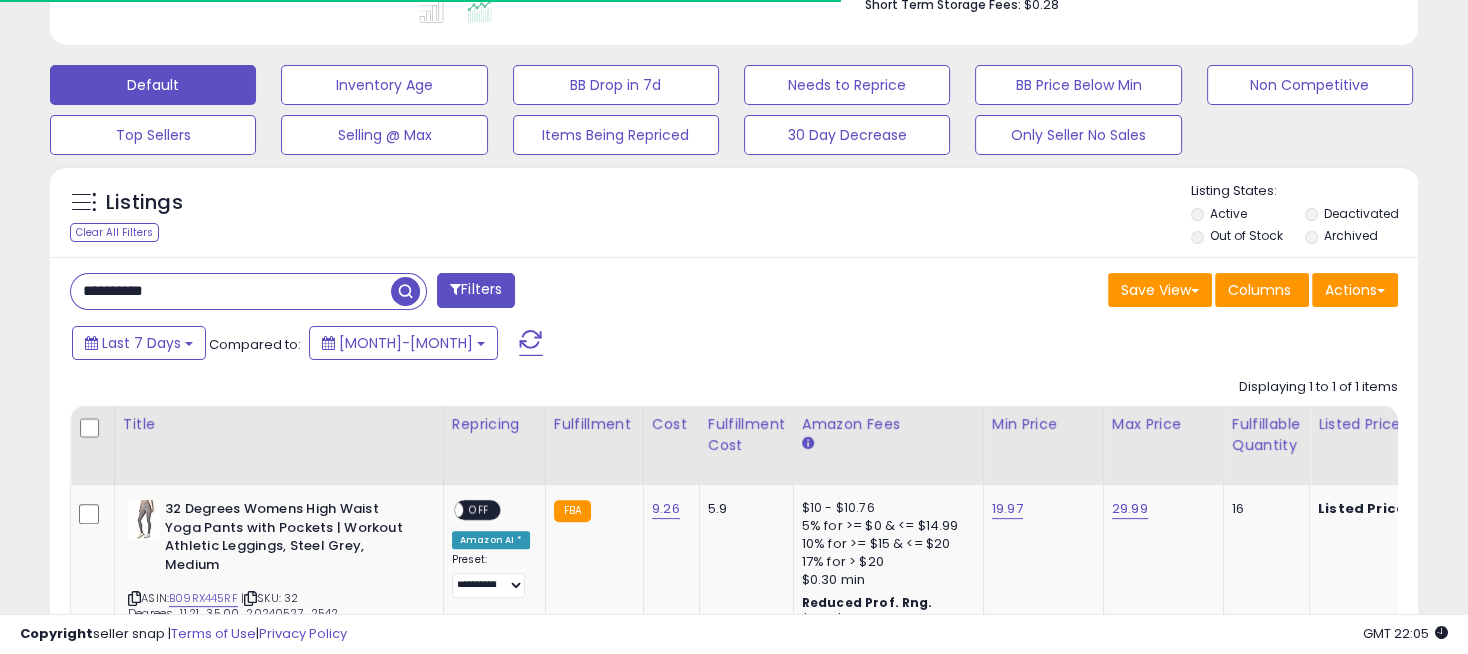 scroll, scrollTop: 999590, scrollLeft: 999207, axis: both 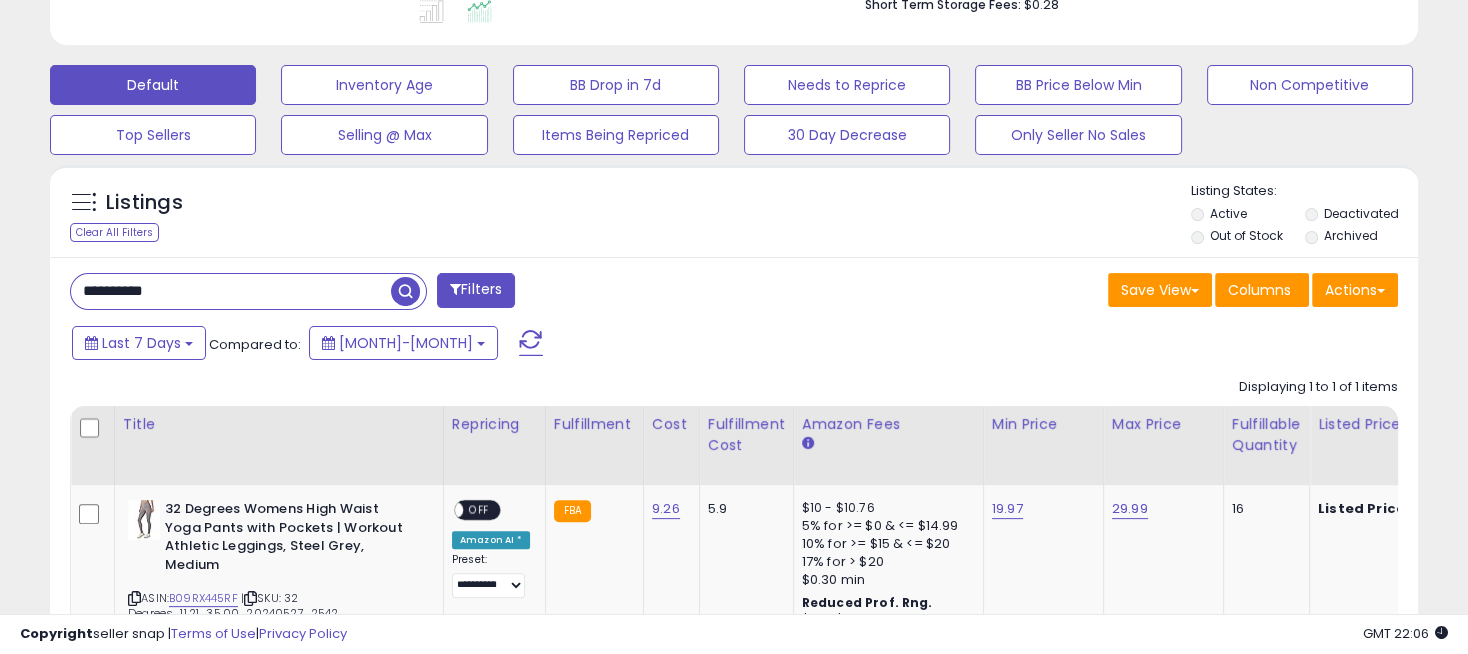 click on "**********" at bounding box center (231, 291) 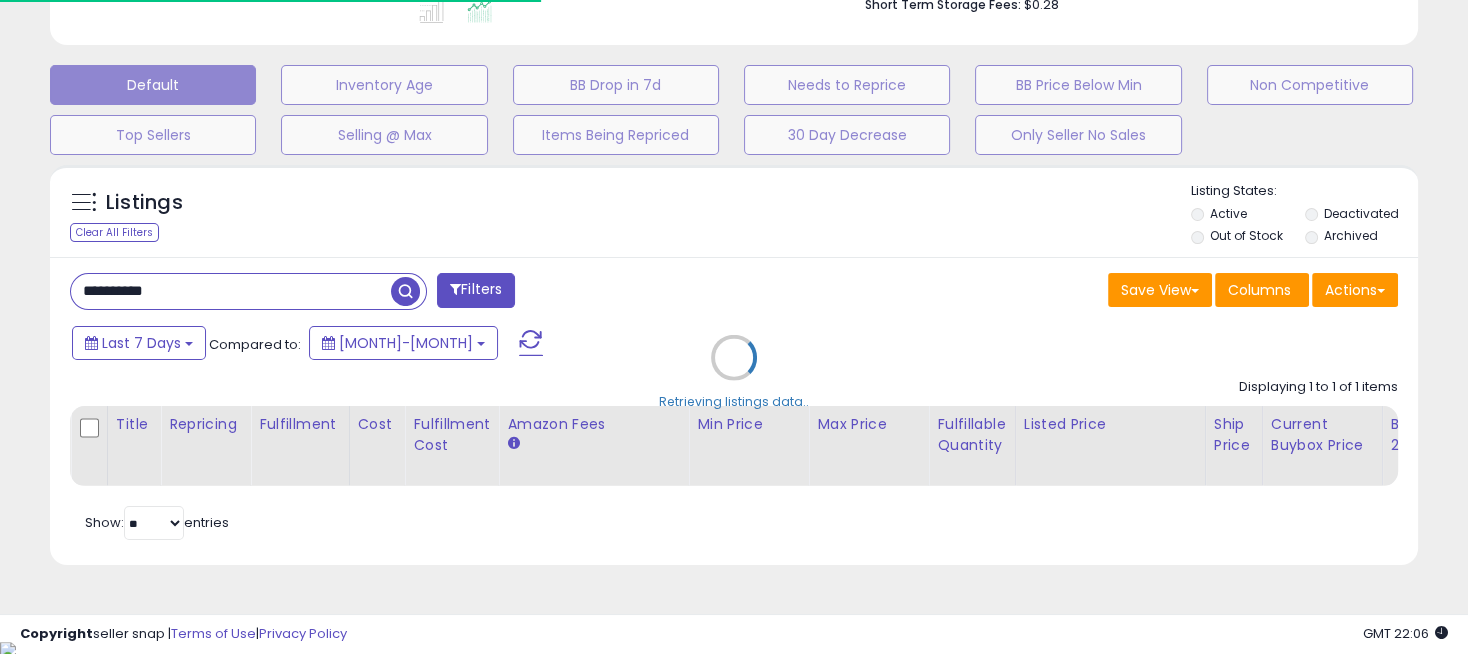 scroll, scrollTop: 410, scrollLeft: 791, axis: both 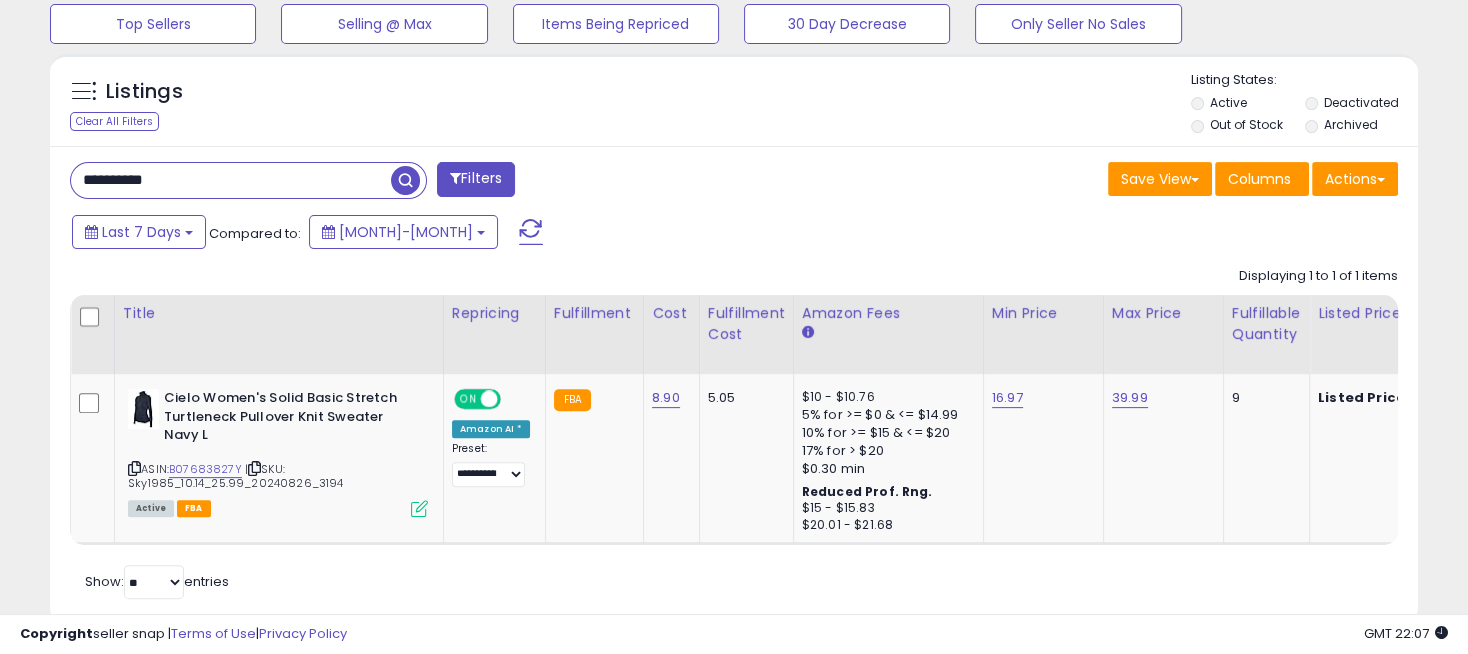 click on "**********" at bounding box center [231, 180] 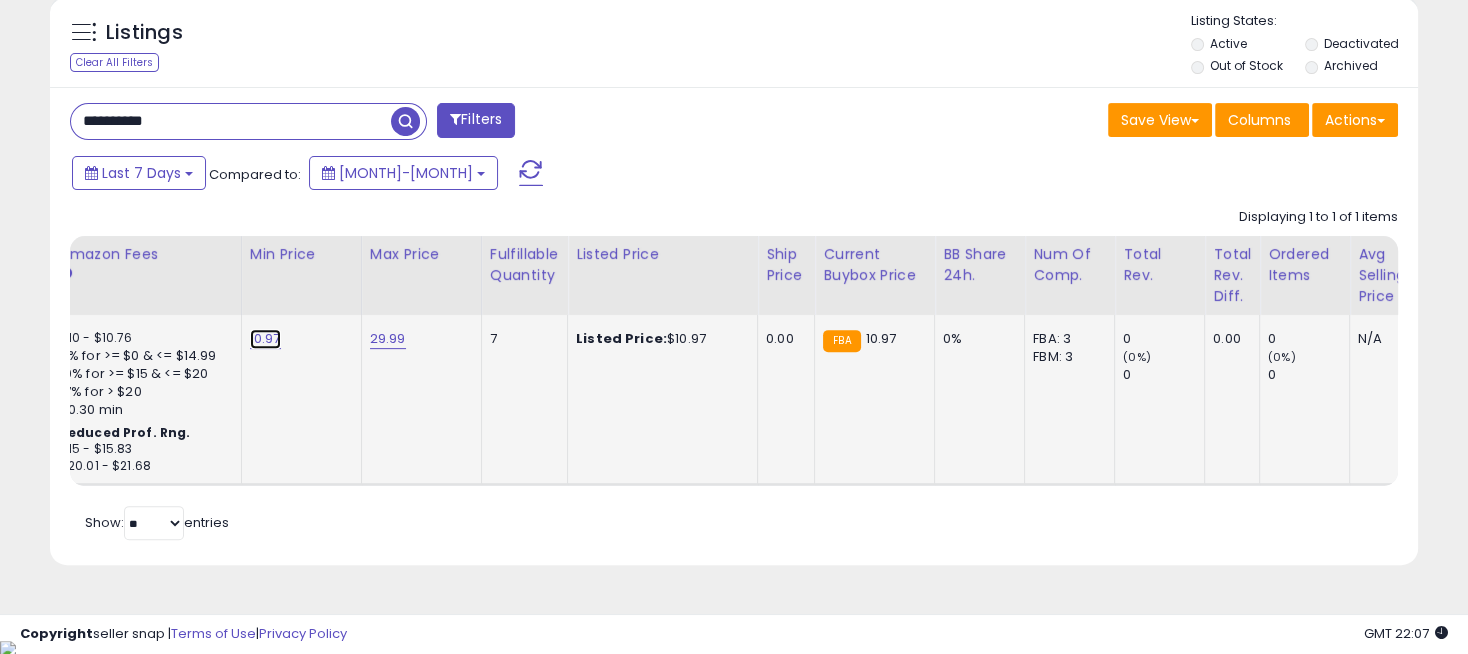 click on "10.97" at bounding box center (265, 339) 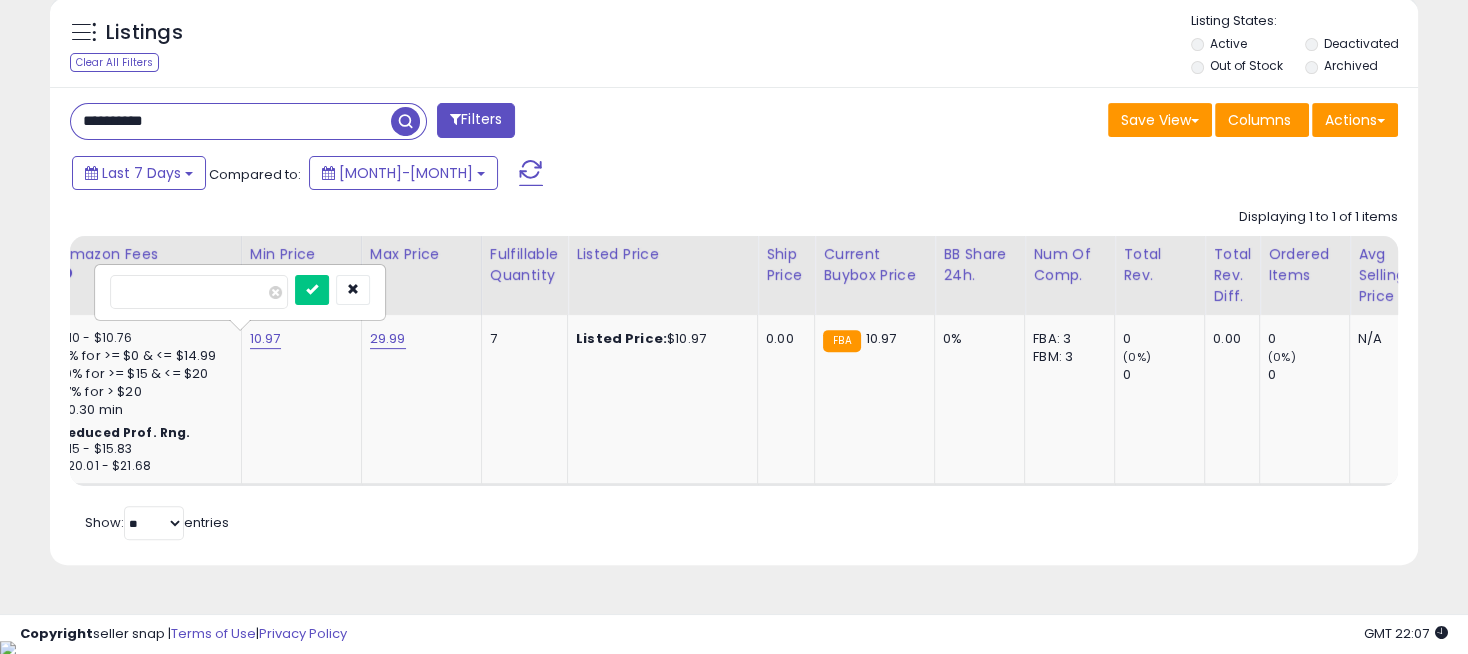 drag, startPoint x: 218, startPoint y: 295, endPoint x: 81, endPoint y: 287, distance: 137.23338 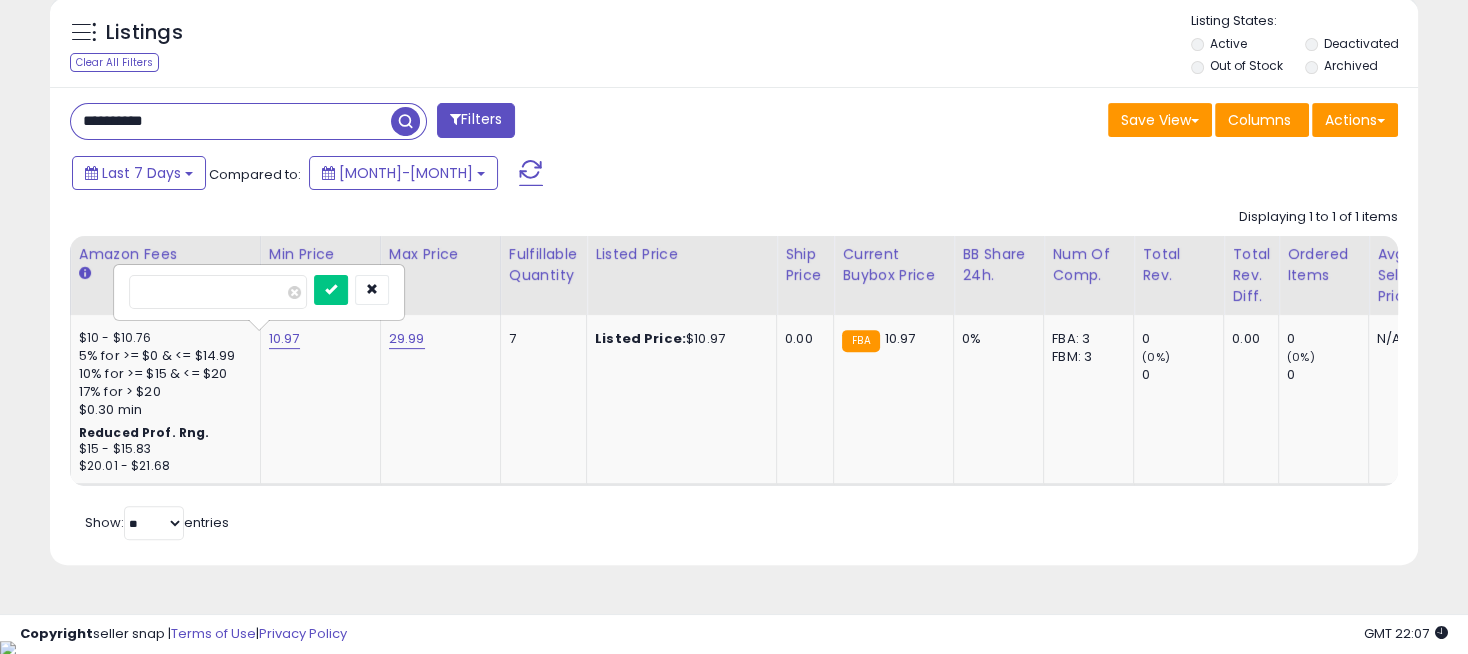 type on "**" 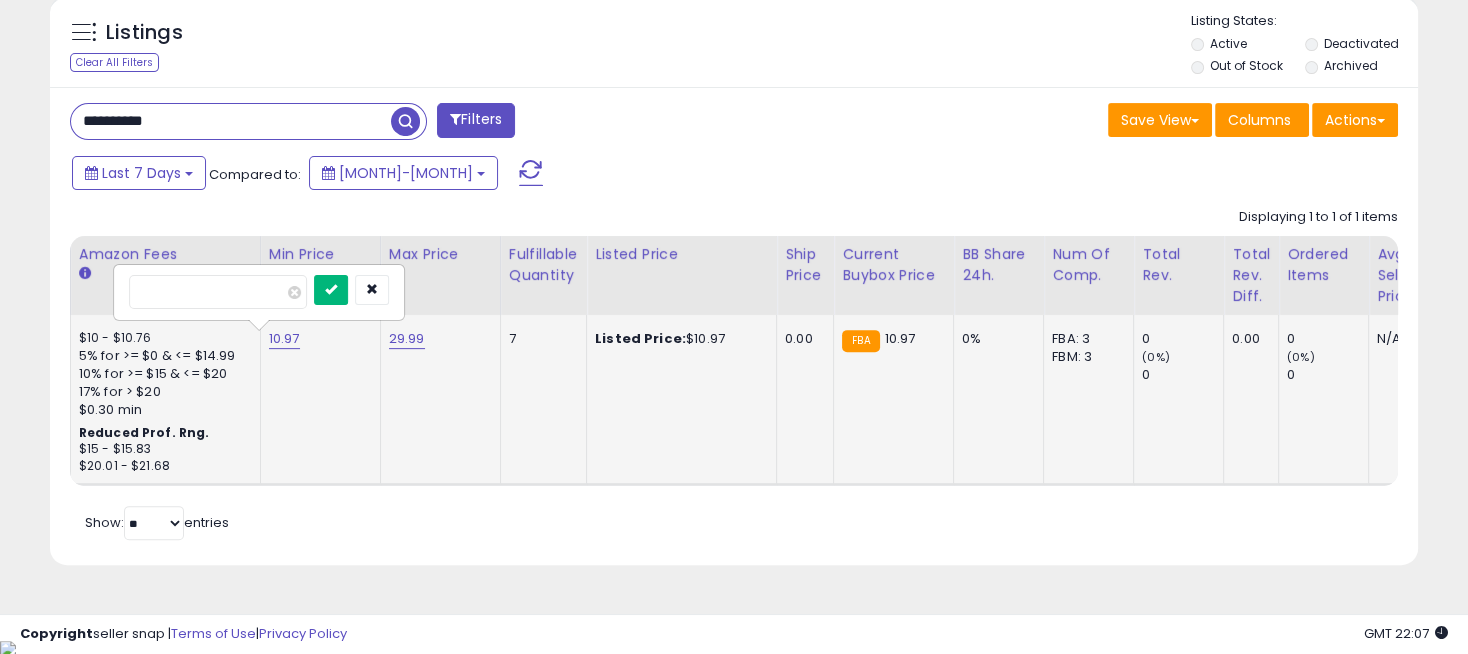 type on "*****" 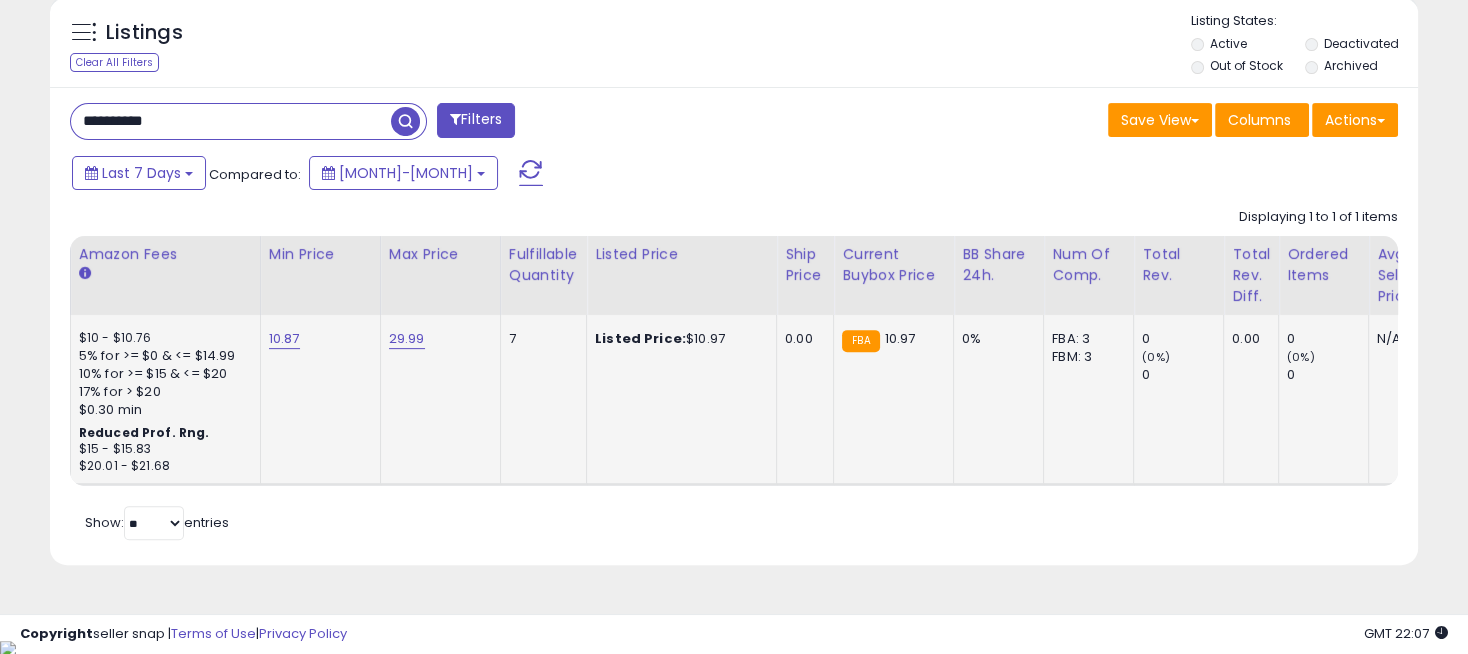 click on "**********" at bounding box center [231, 121] 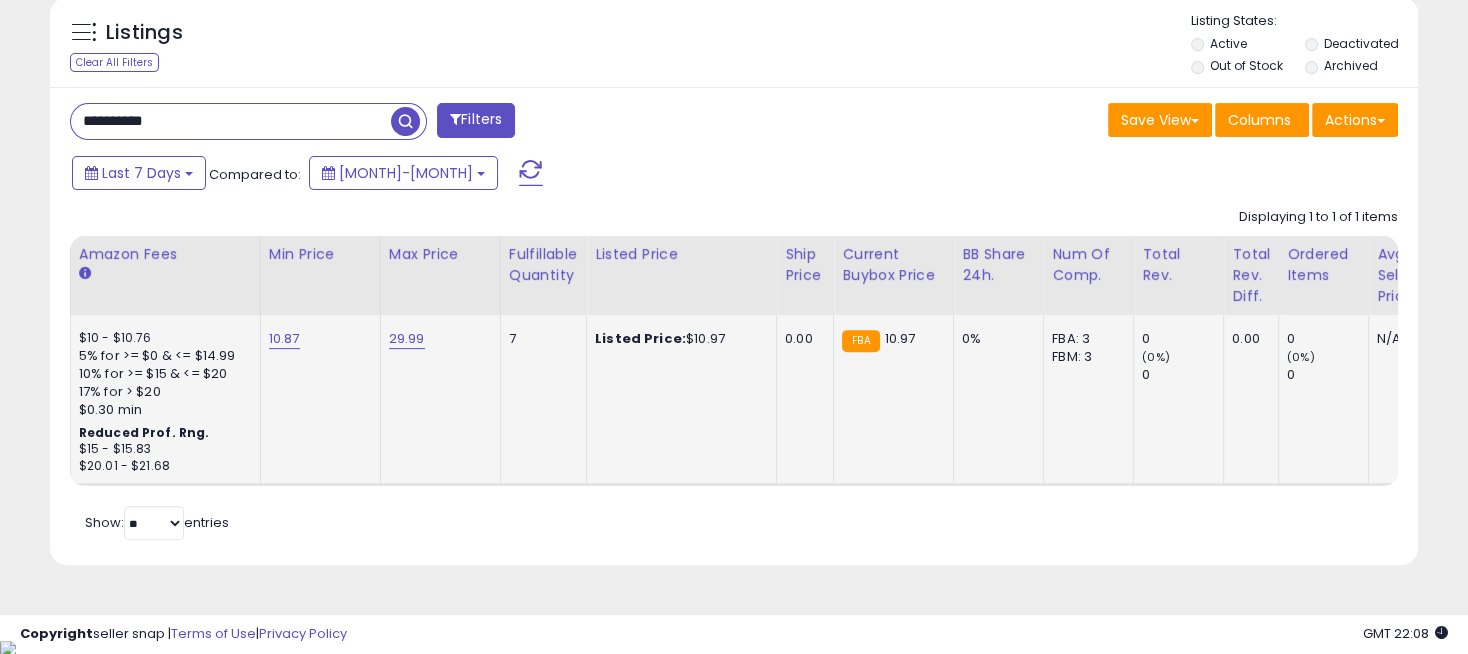 paste 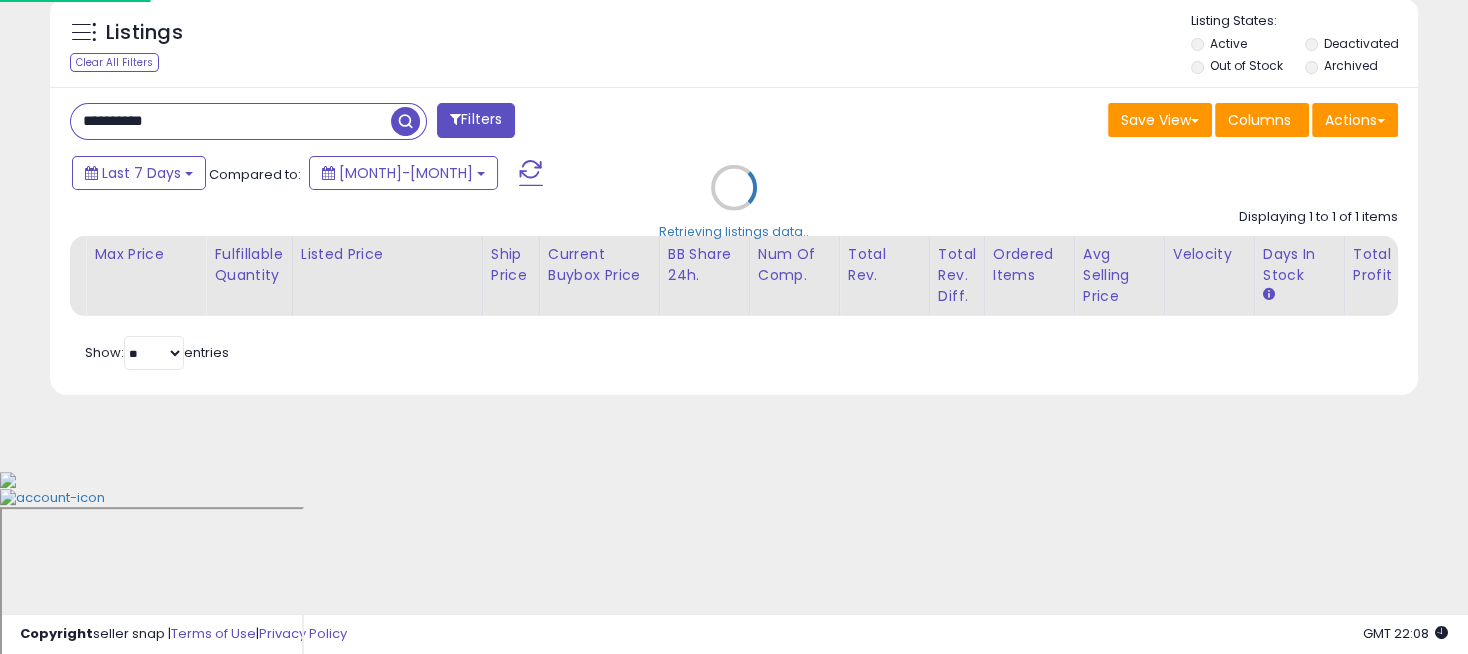 scroll, scrollTop: 999590, scrollLeft: 999198, axis: both 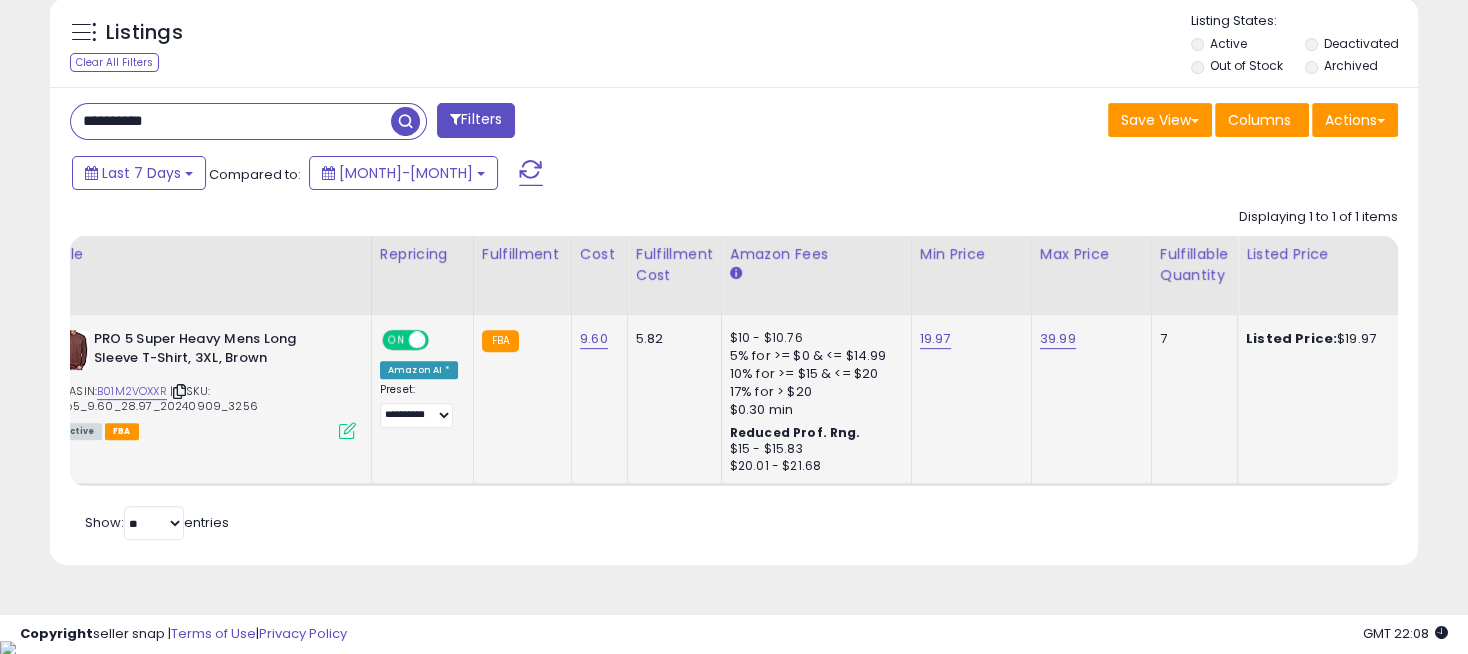 click on "ON" at bounding box center (396, 340) 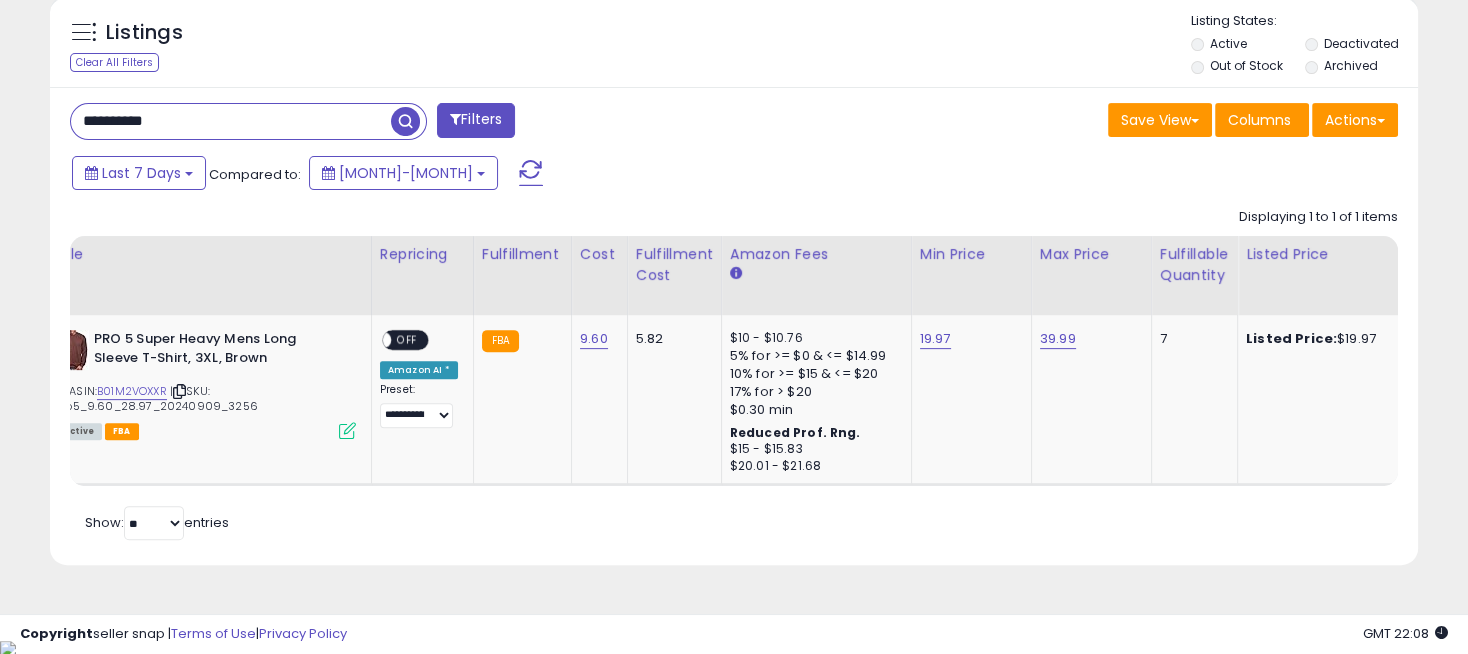 click on "**********" at bounding box center (231, 121) 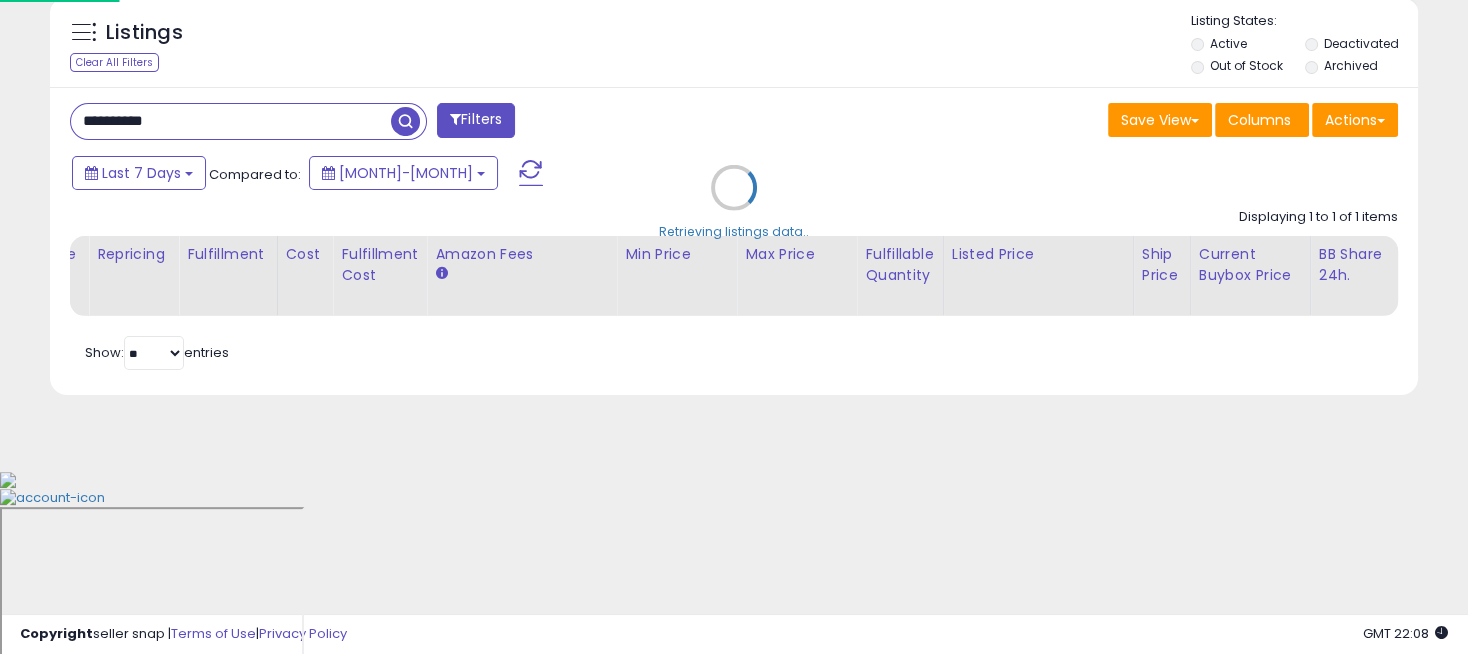 scroll, scrollTop: 999590, scrollLeft: 999198, axis: both 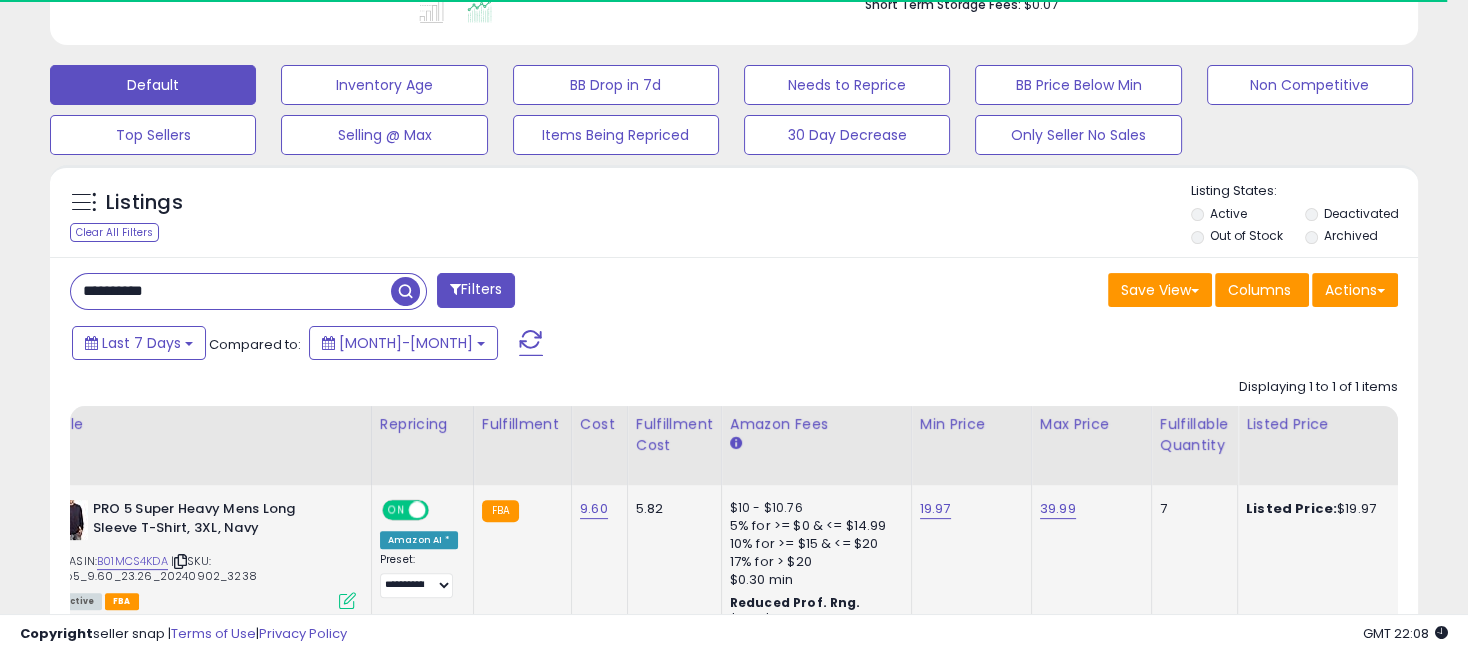click on "ON   OFF" at bounding box center (407, 510) 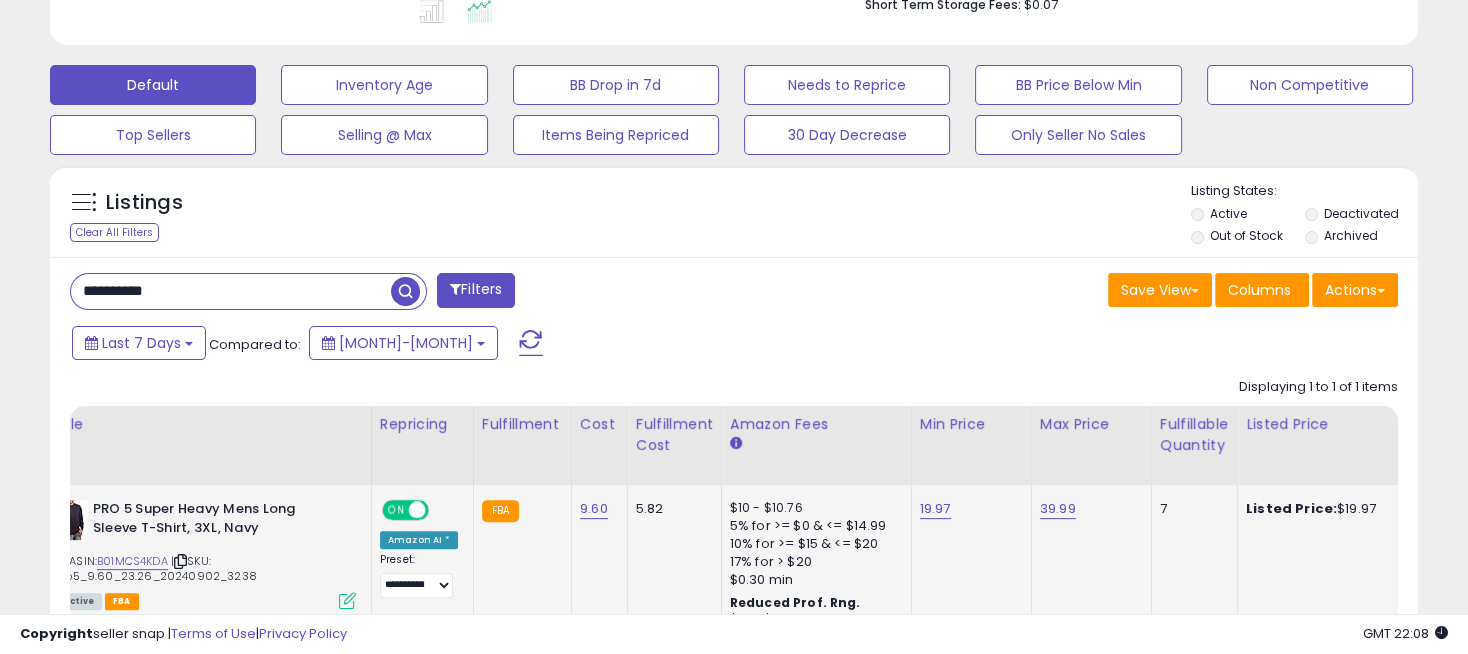 click on "ON" at bounding box center (396, 510) 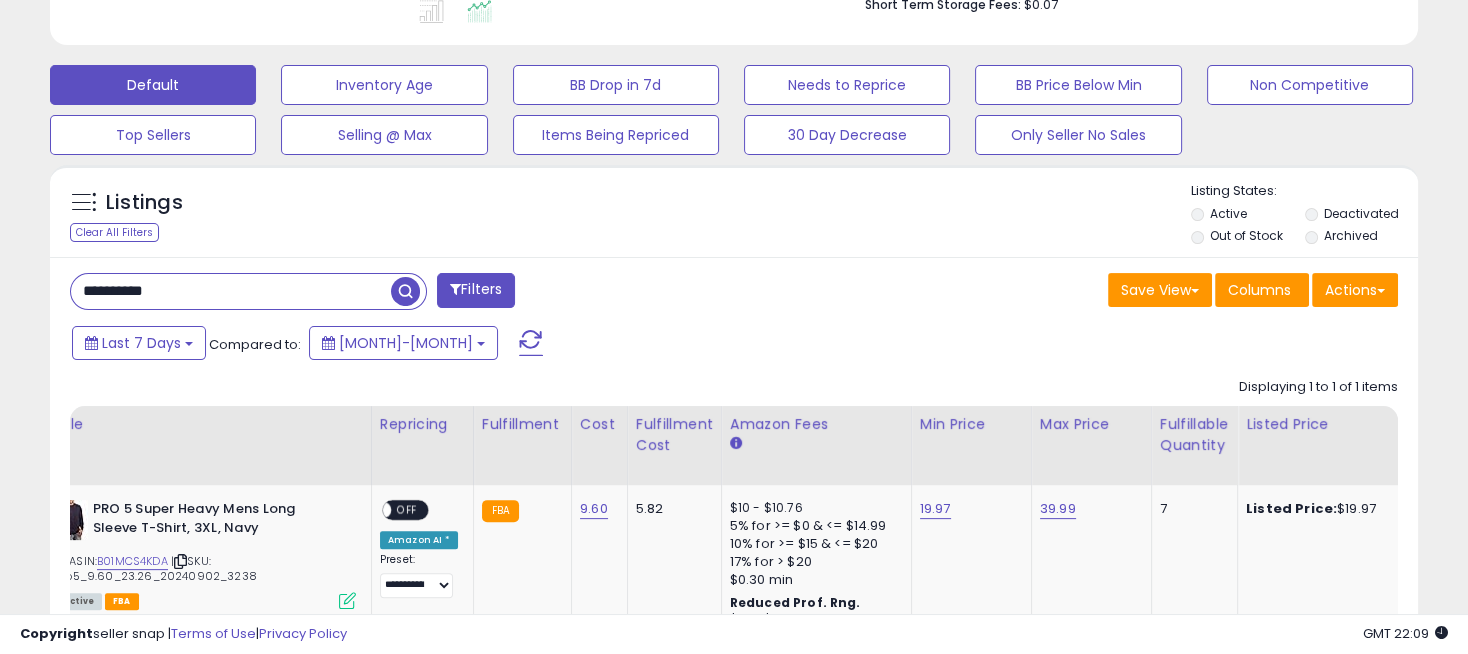 click on "**********" at bounding box center (231, 291) 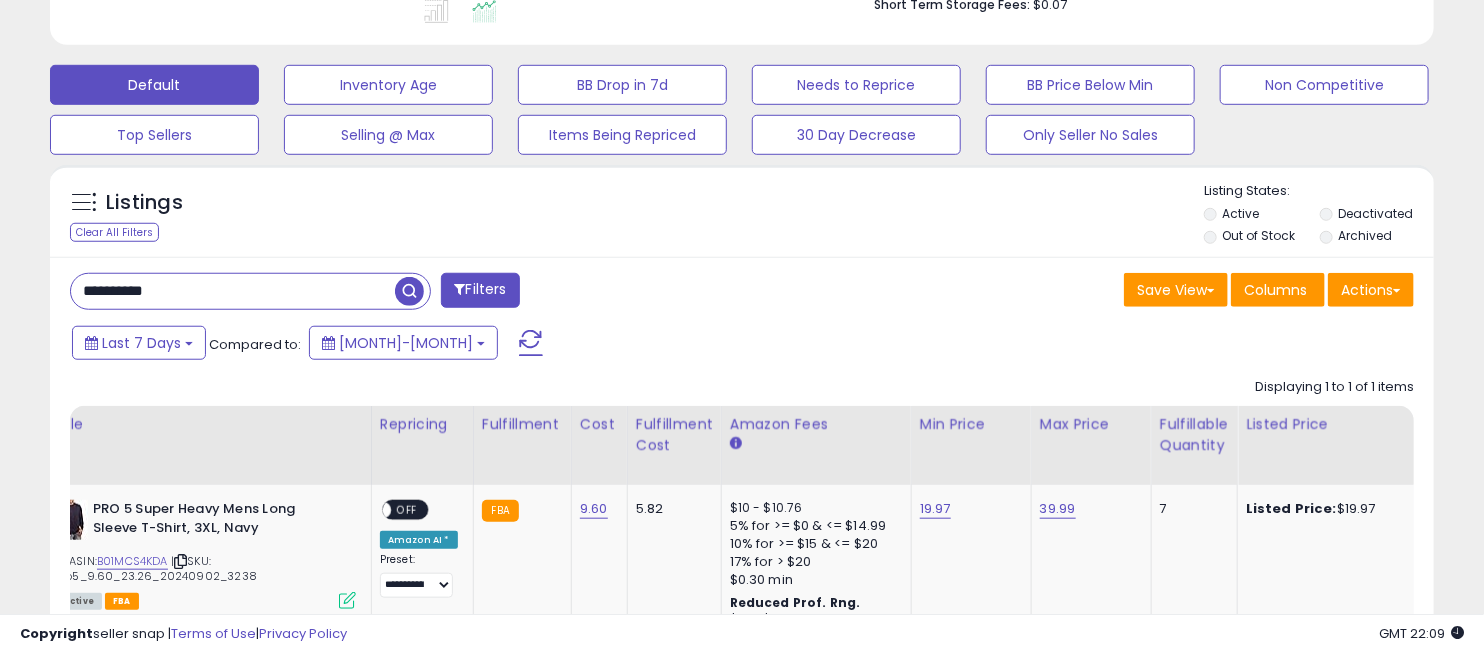 scroll, scrollTop: 999590, scrollLeft: 999198, axis: both 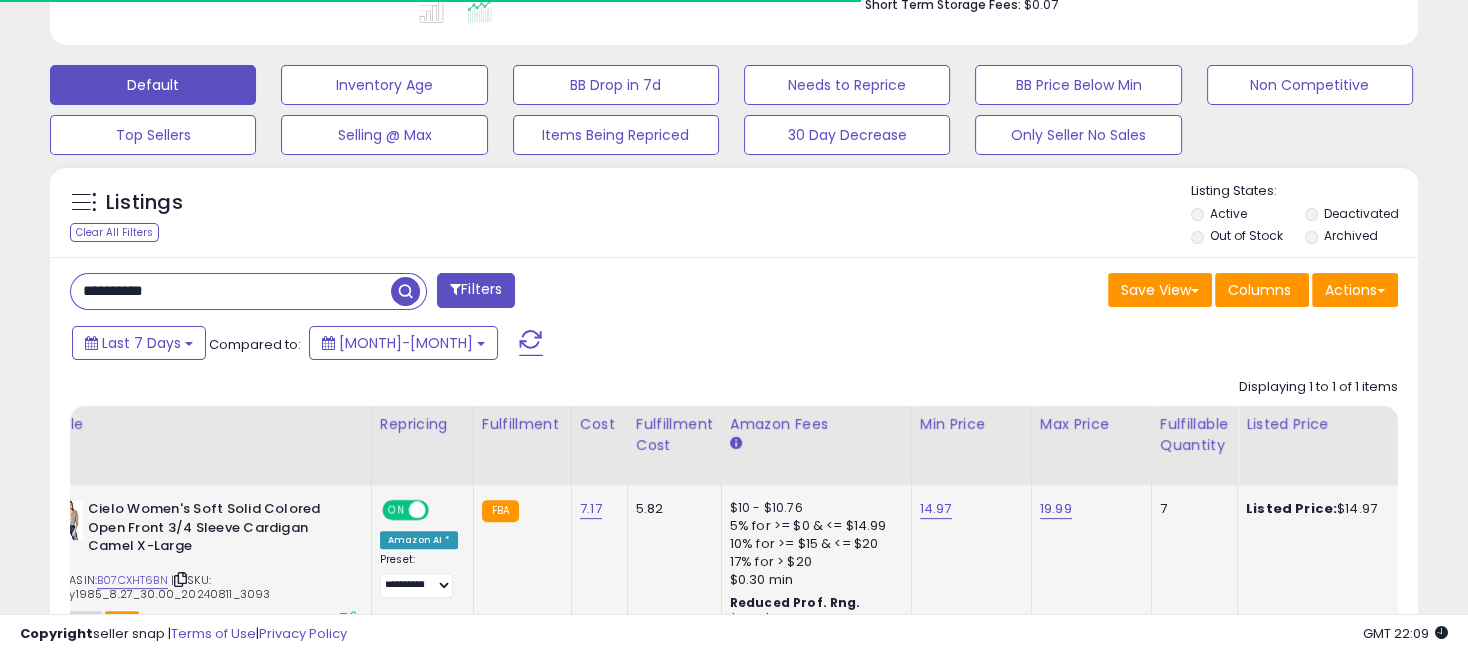 click on "ON" at bounding box center (396, 510) 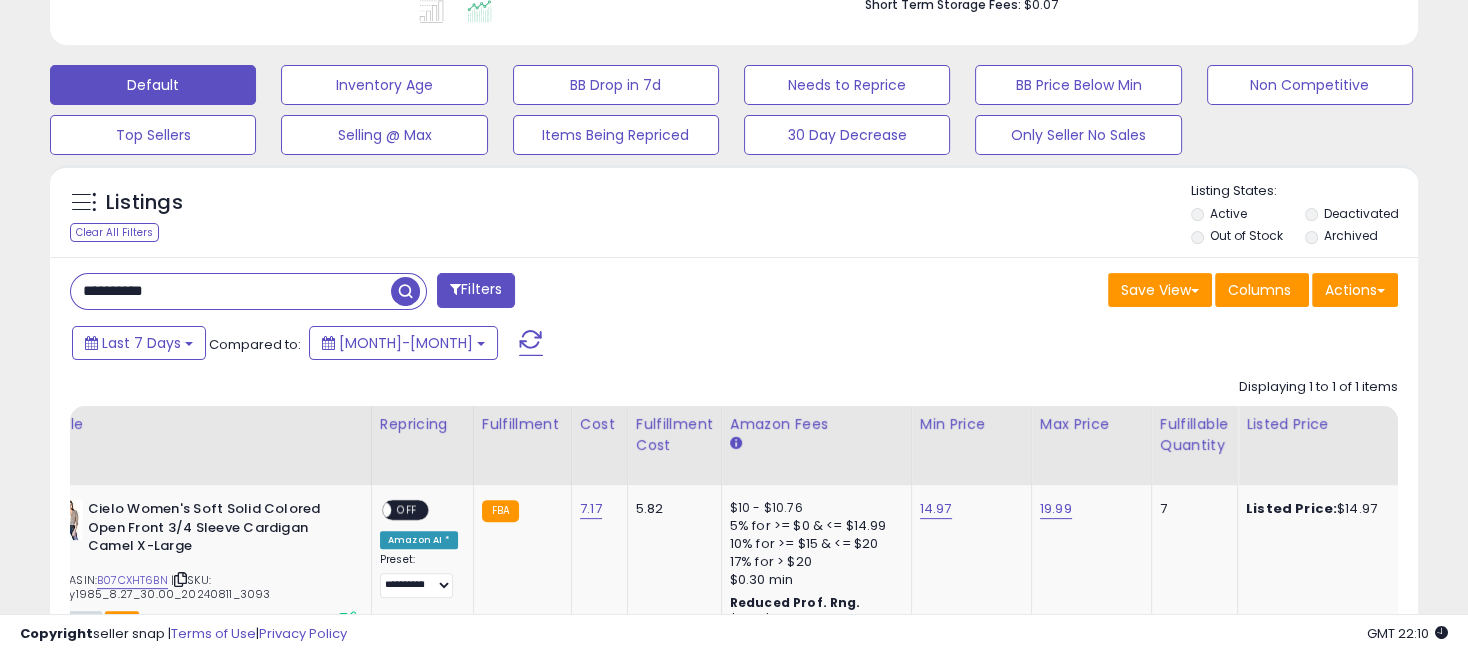 click on "**********" at bounding box center [231, 291] 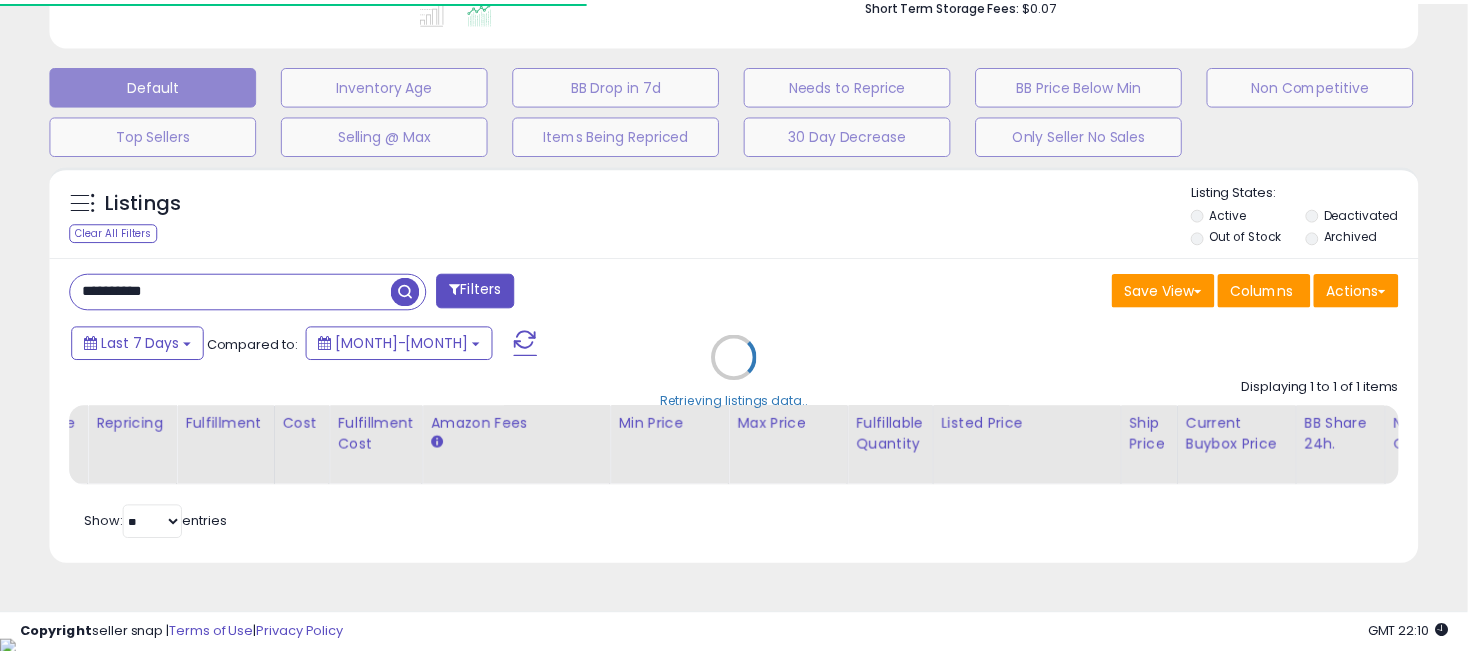 scroll, scrollTop: 410, scrollLeft: 791, axis: both 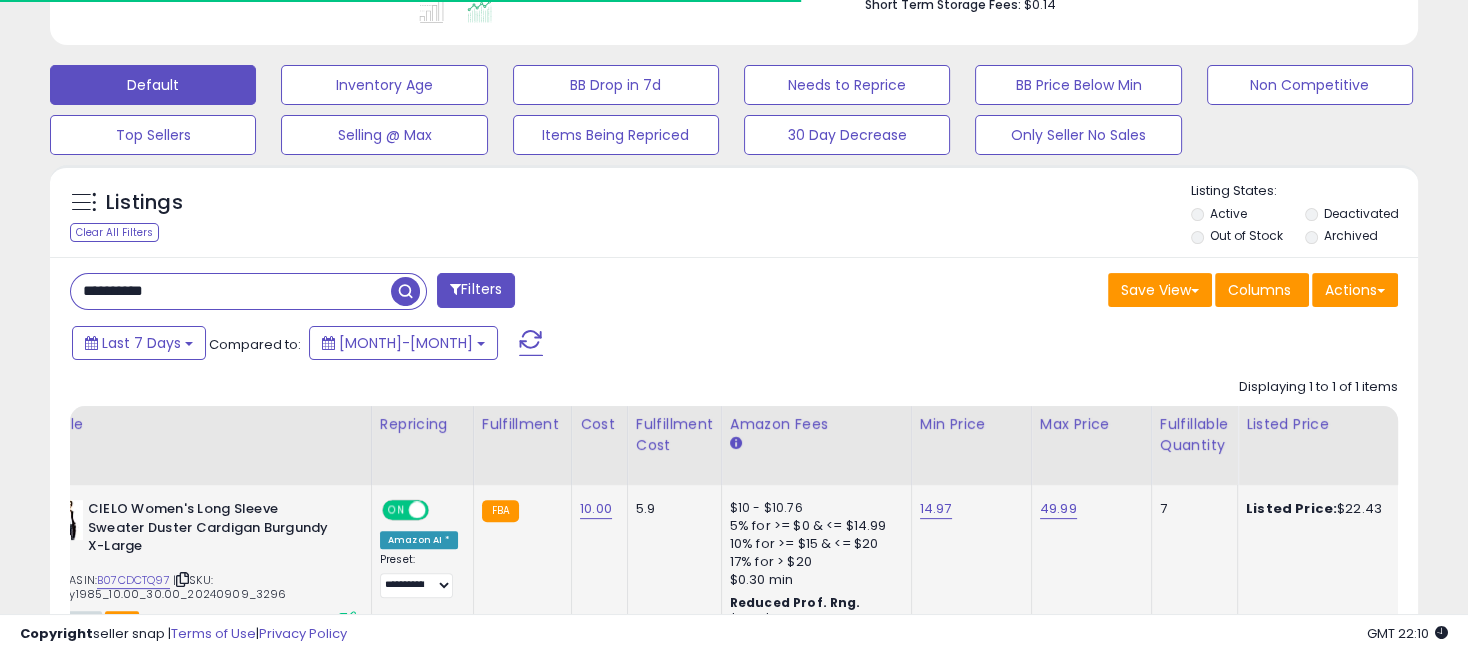 click on "ON" at bounding box center (396, 510) 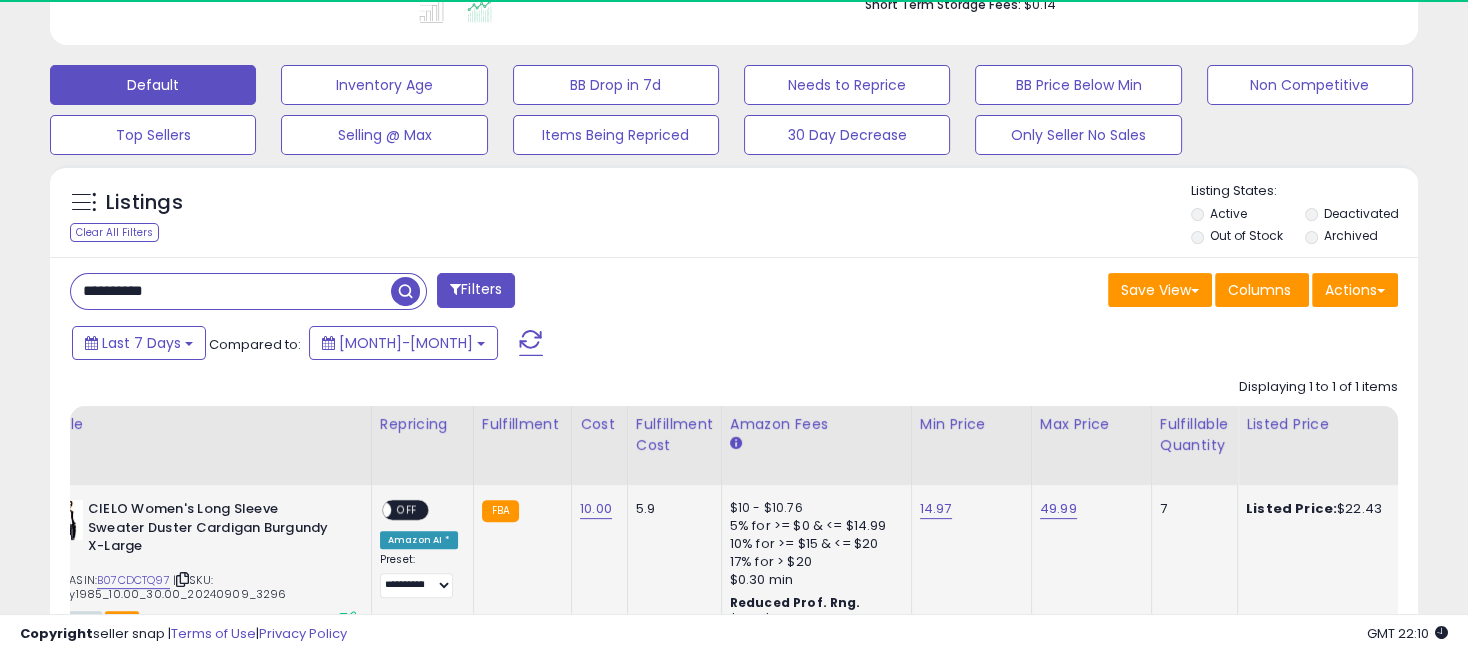 scroll, scrollTop: 999590, scrollLeft: 999207, axis: both 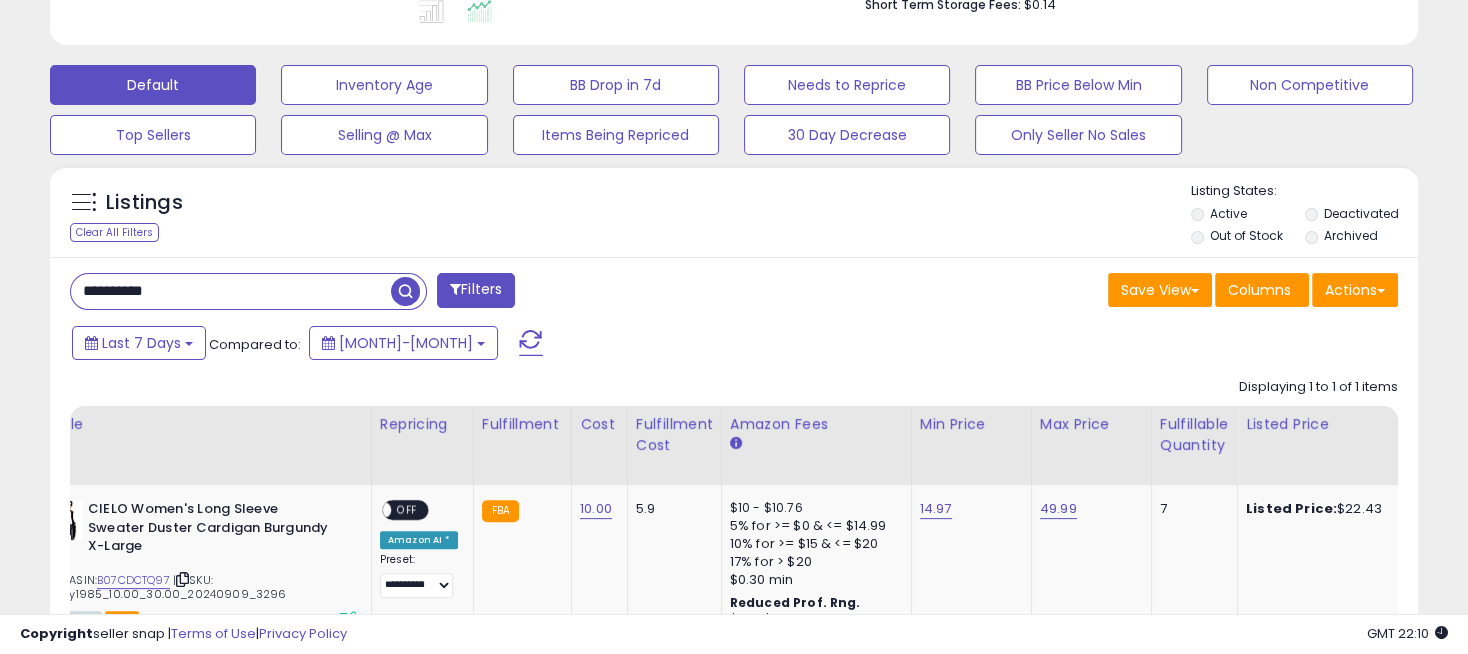 click on "**********" at bounding box center (231, 291) 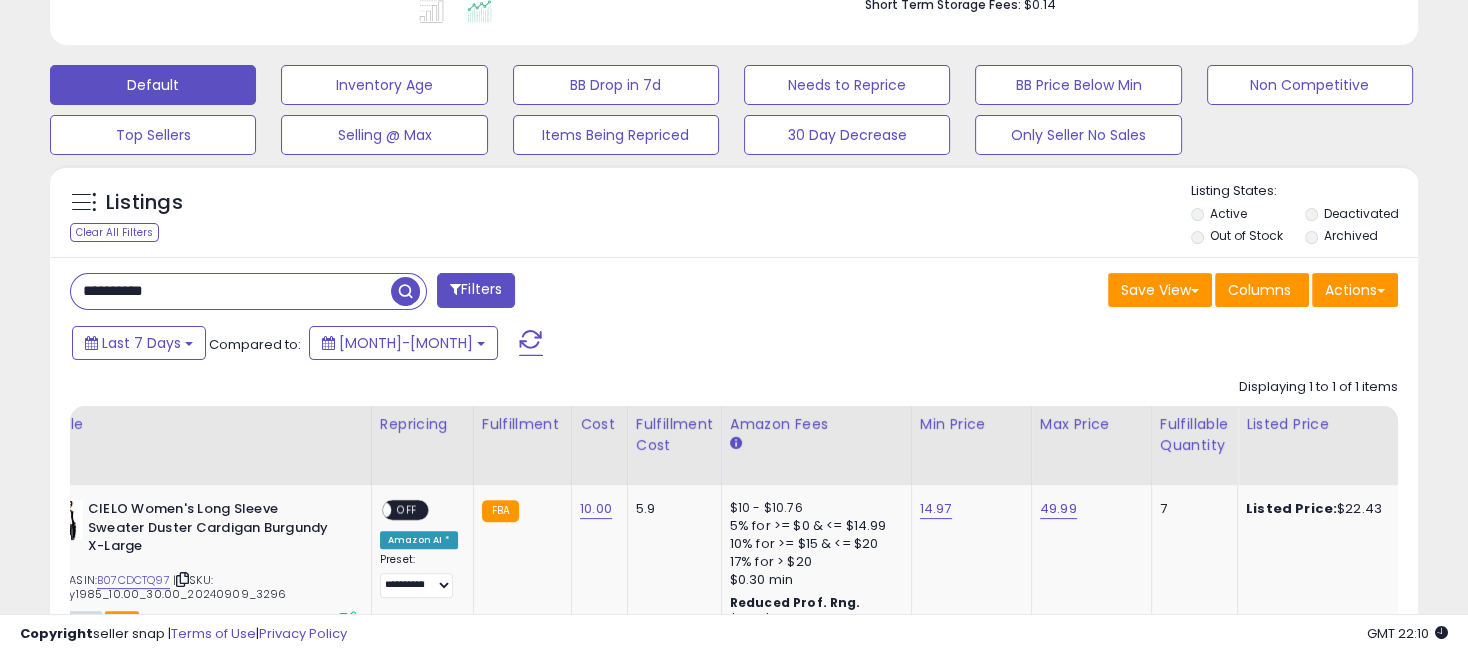 paste 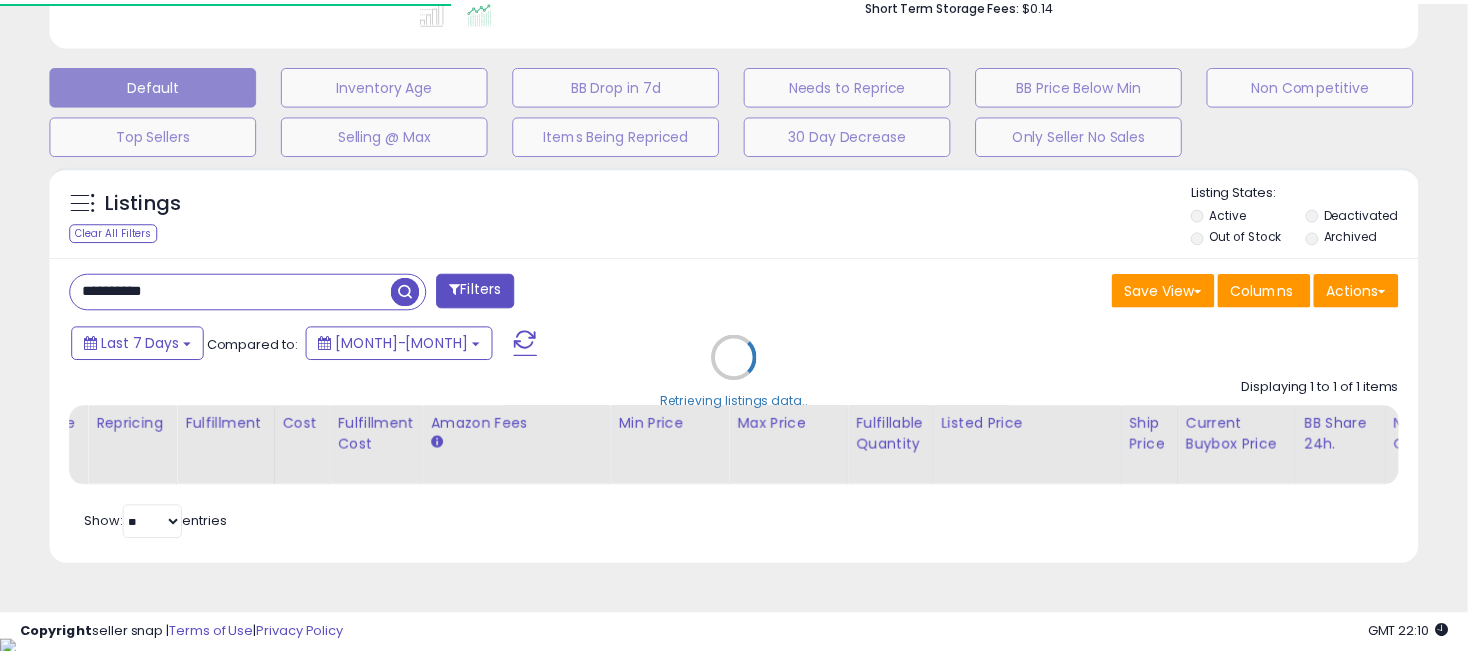 scroll, scrollTop: 410, scrollLeft: 791, axis: both 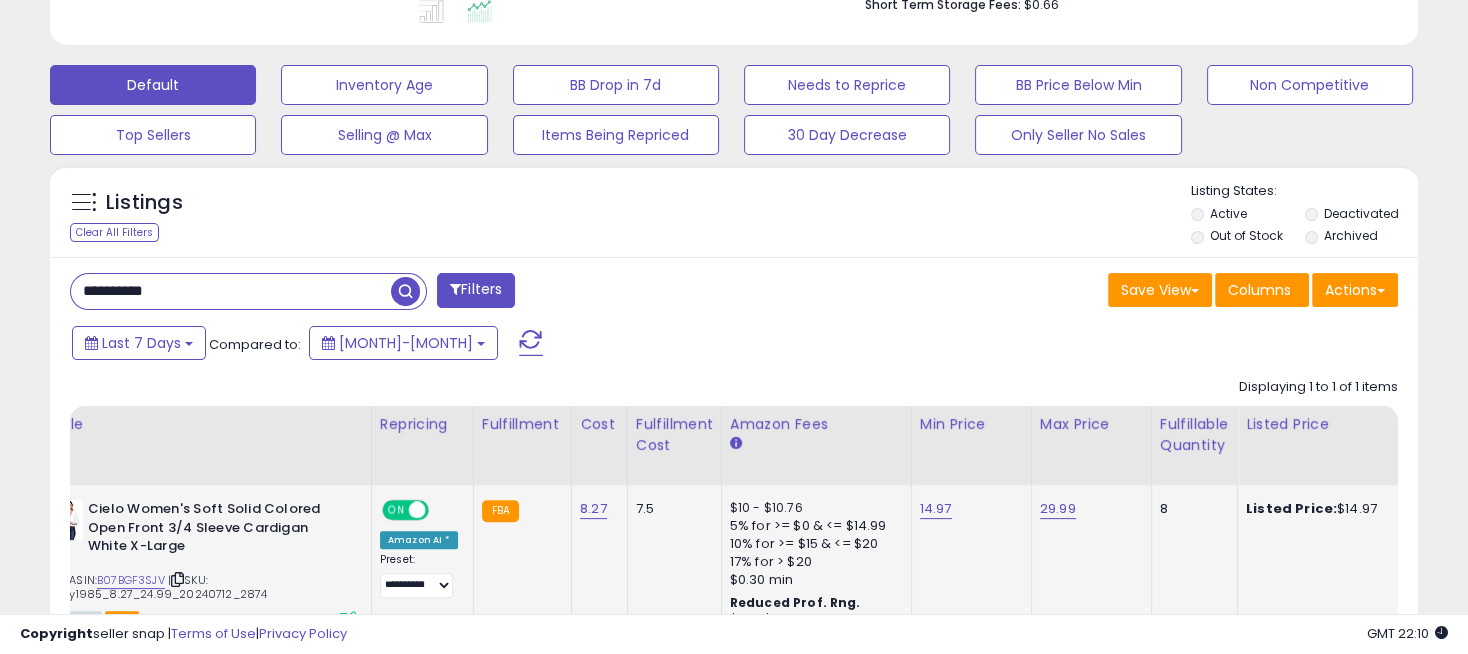 click on "ON" at bounding box center [396, 510] 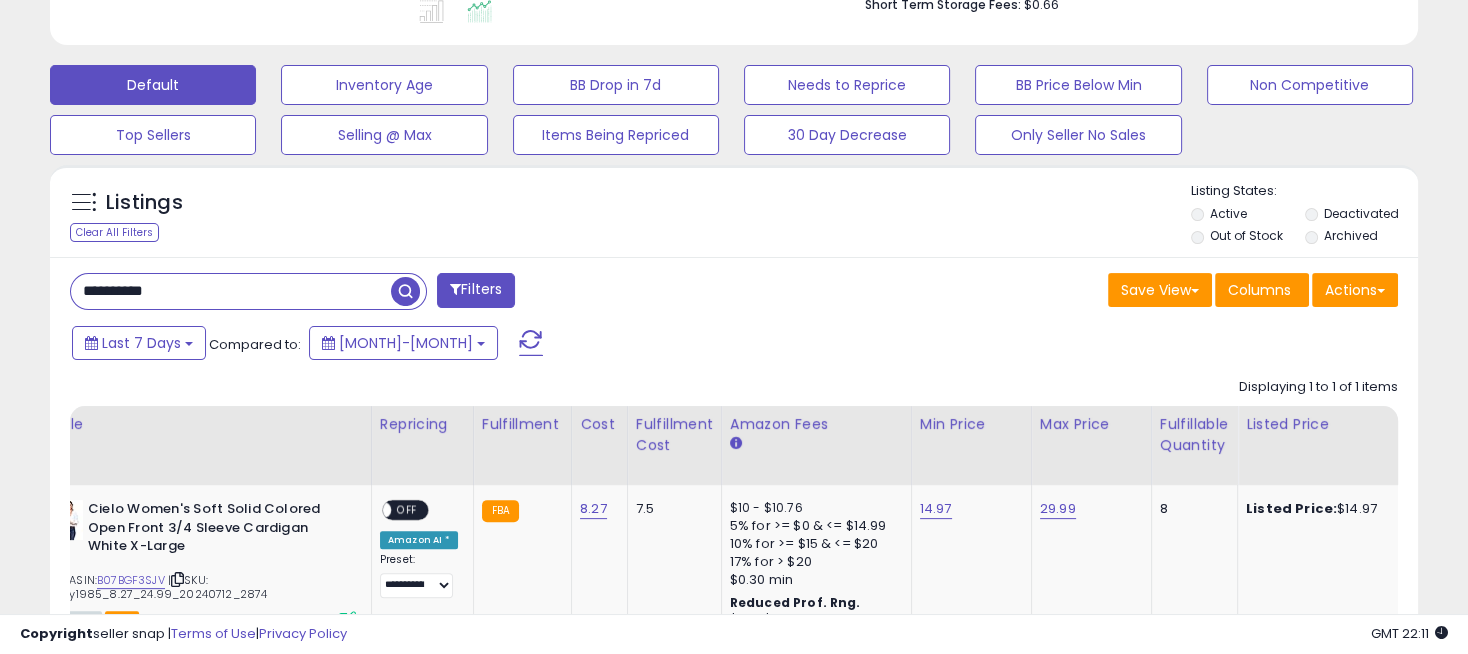 click on "**********" at bounding box center (231, 291) 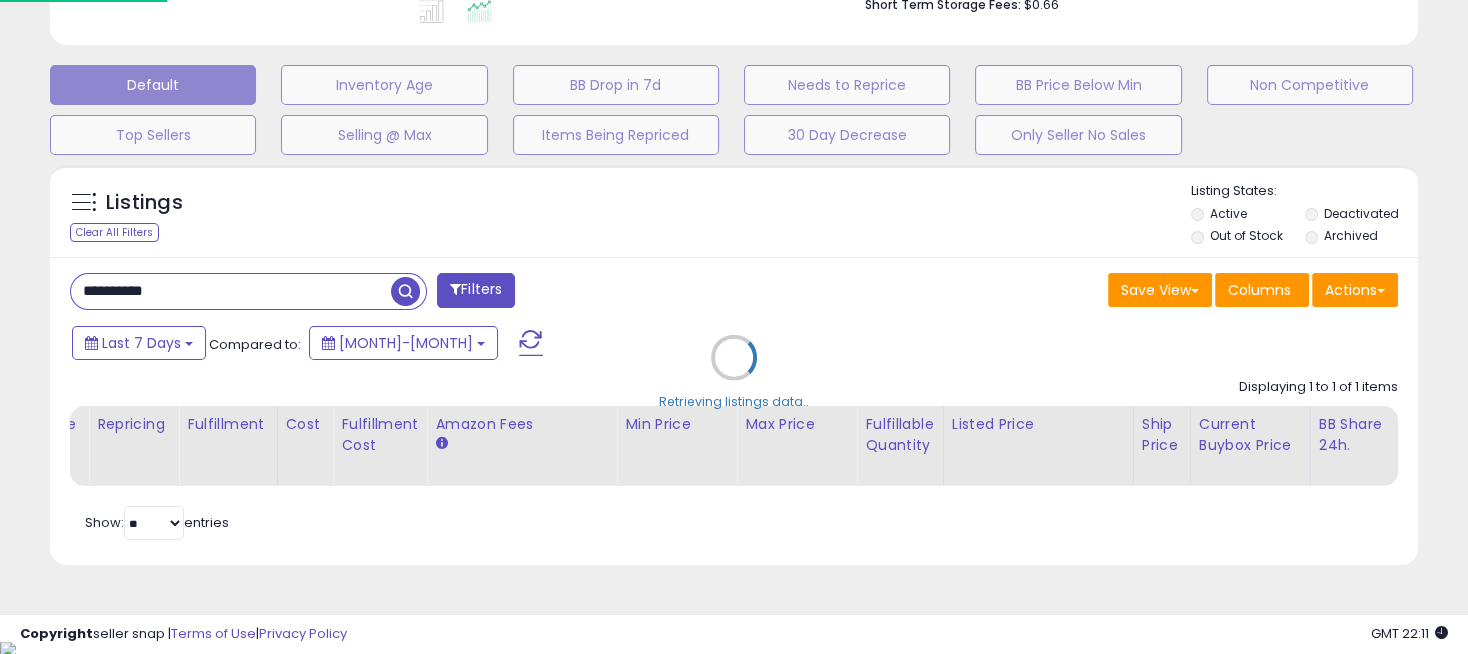 scroll, scrollTop: 999590, scrollLeft: 999198, axis: both 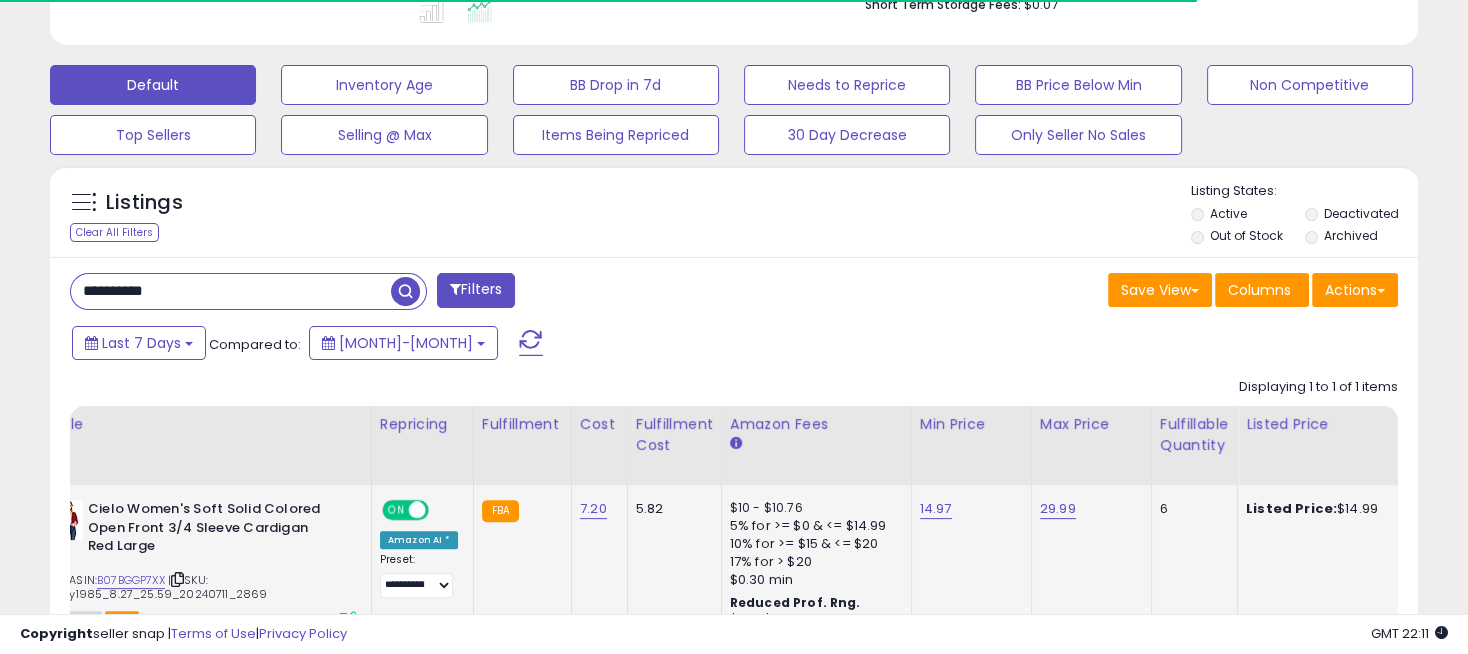 click on "ON" at bounding box center (396, 510) 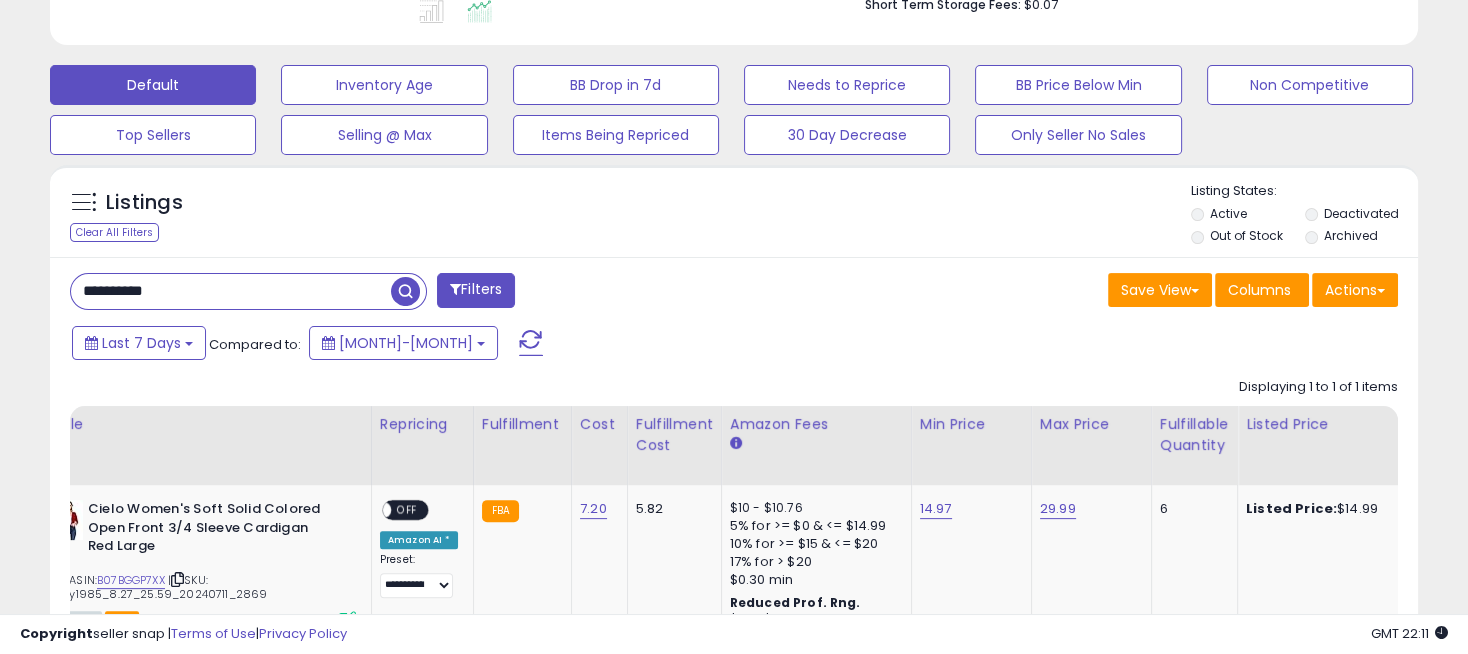 click on "**********" at bounding box center [231, 291] 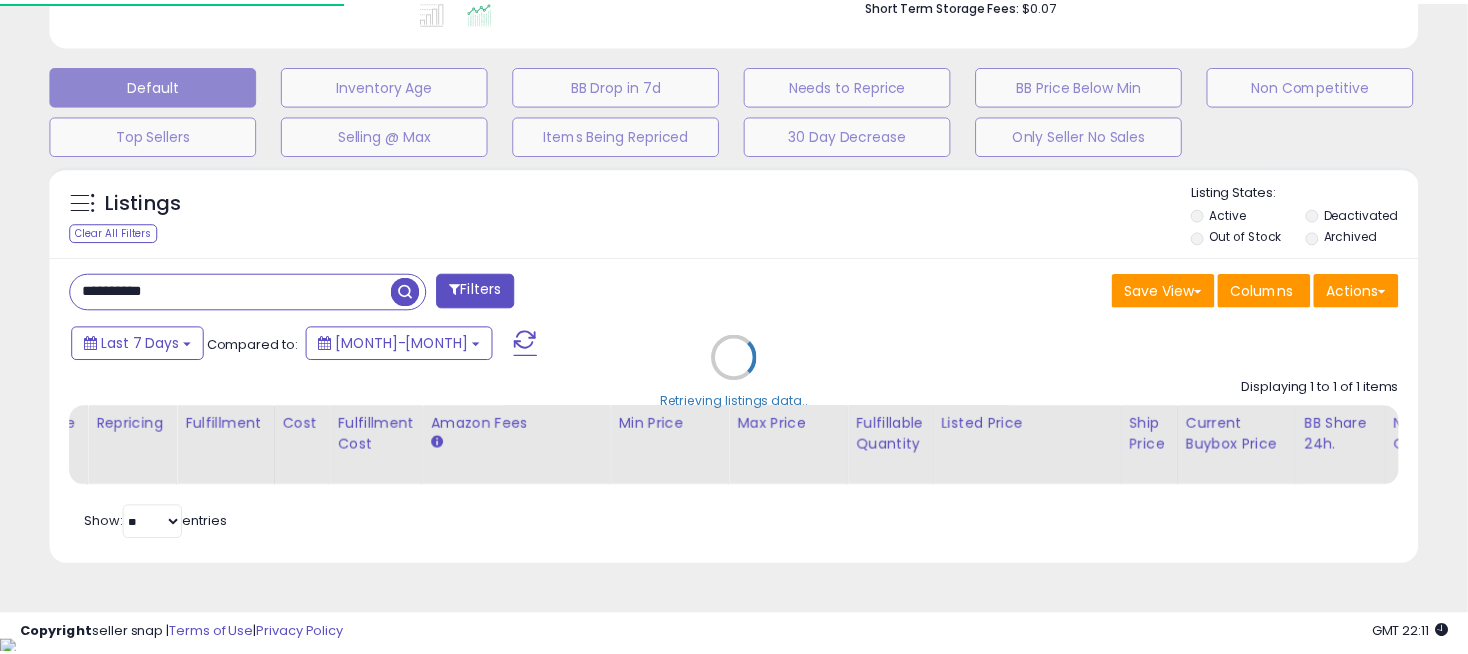 scroll, scrollTop: 410, scrollLeft: 791, axis: both 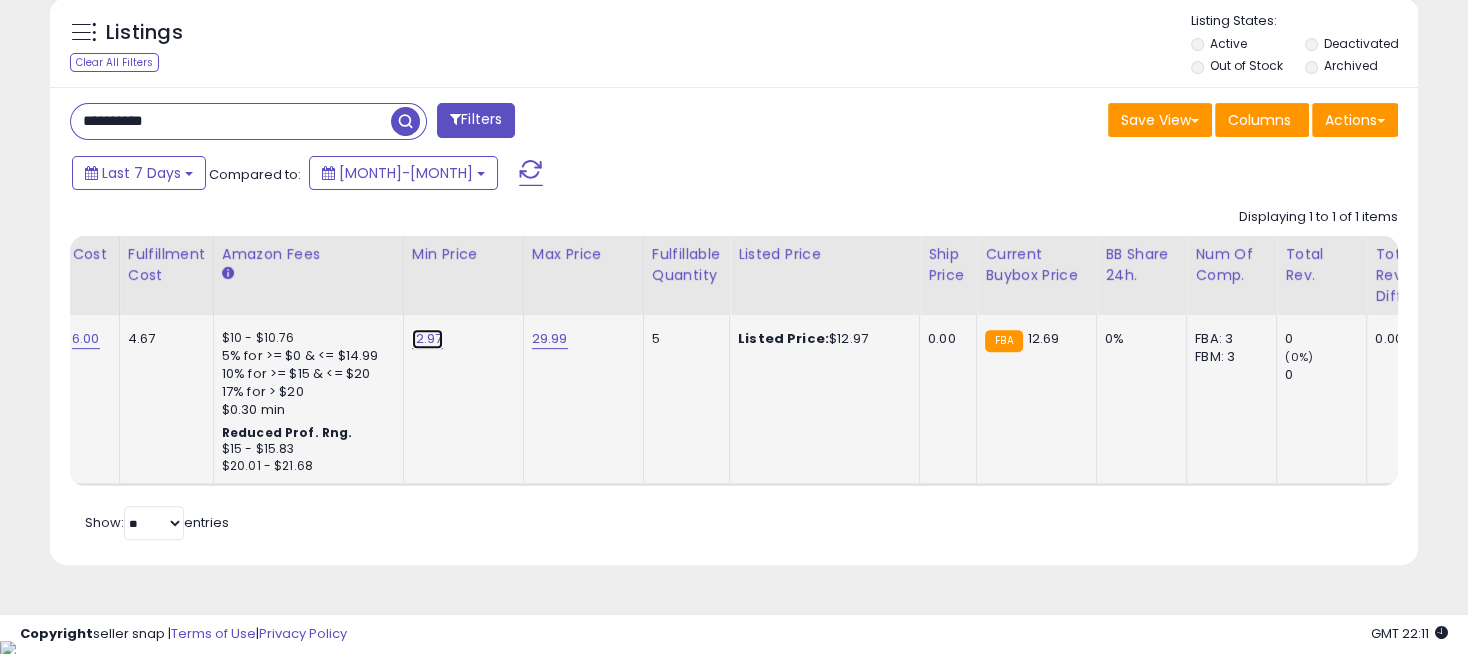click on "12.97" at bounding box center [427, 339] 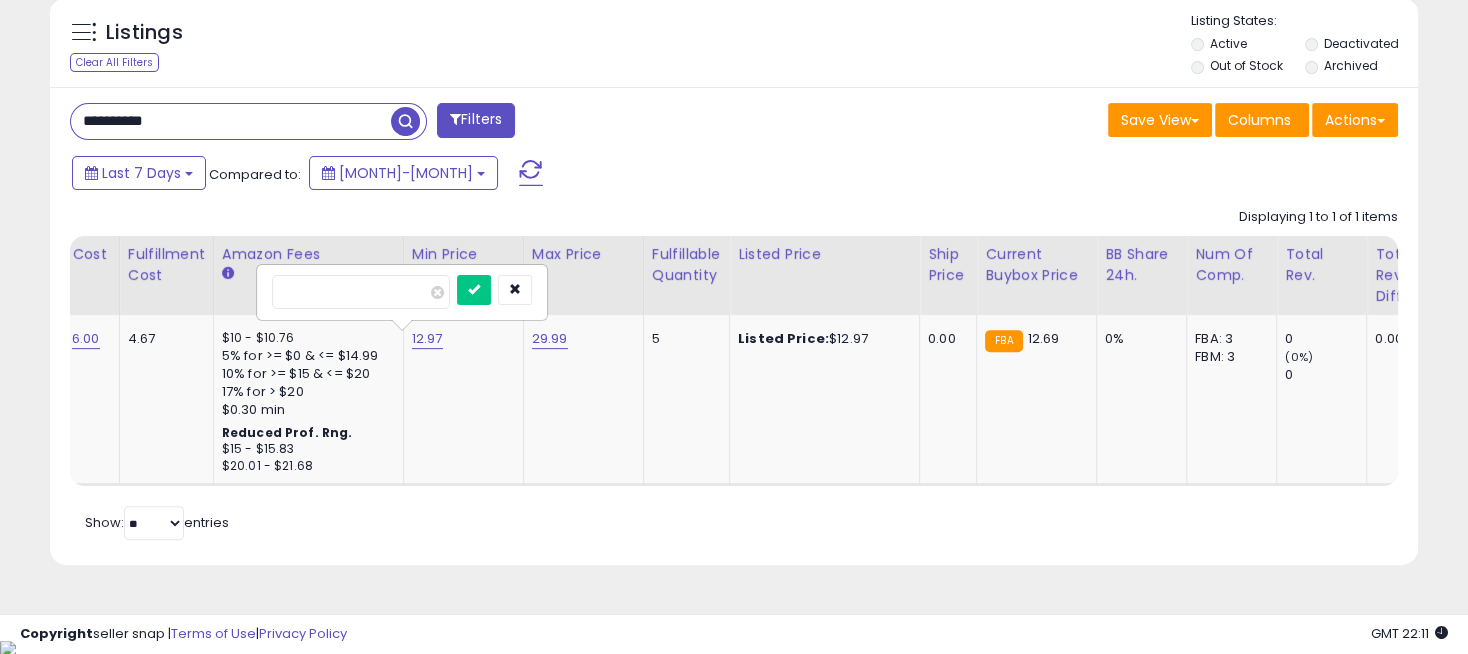 drag, startPoint x: 339, startPoint y: 299, endPoint x: 207, endPoint y: 295, distance: 132.0606 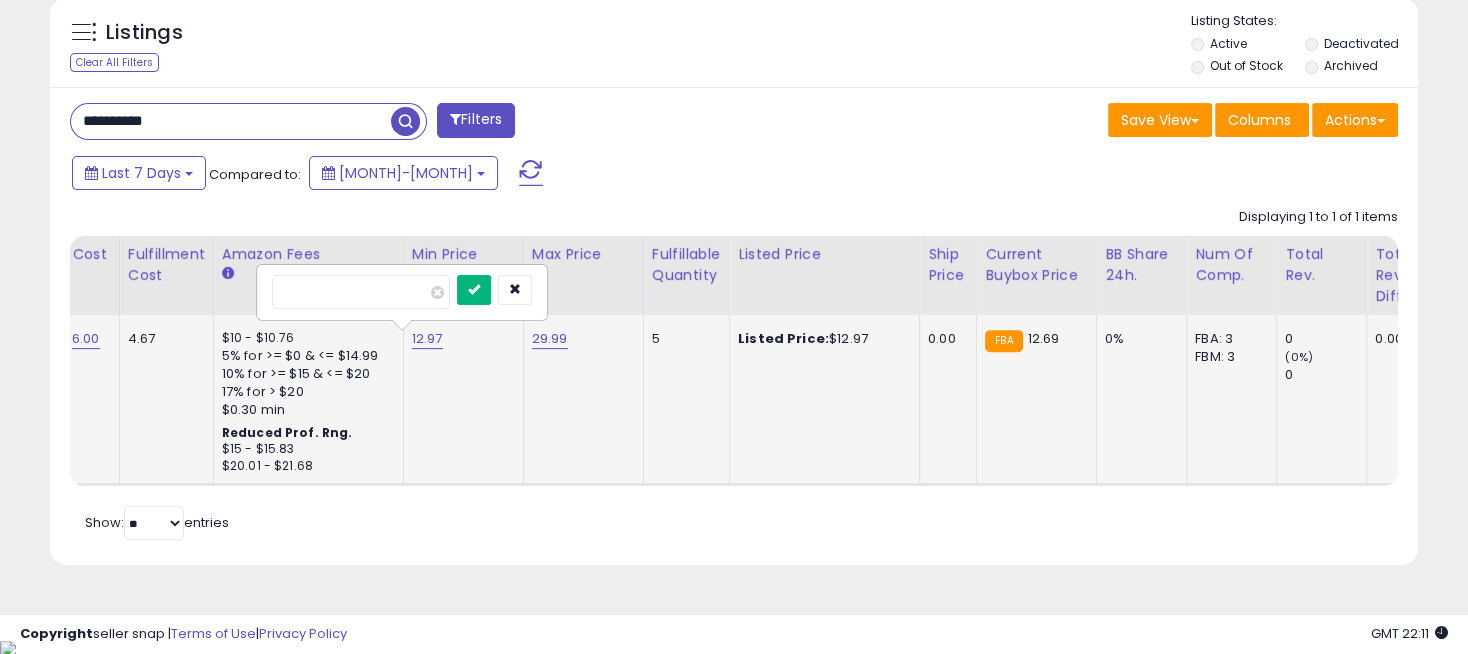 type on "*****" 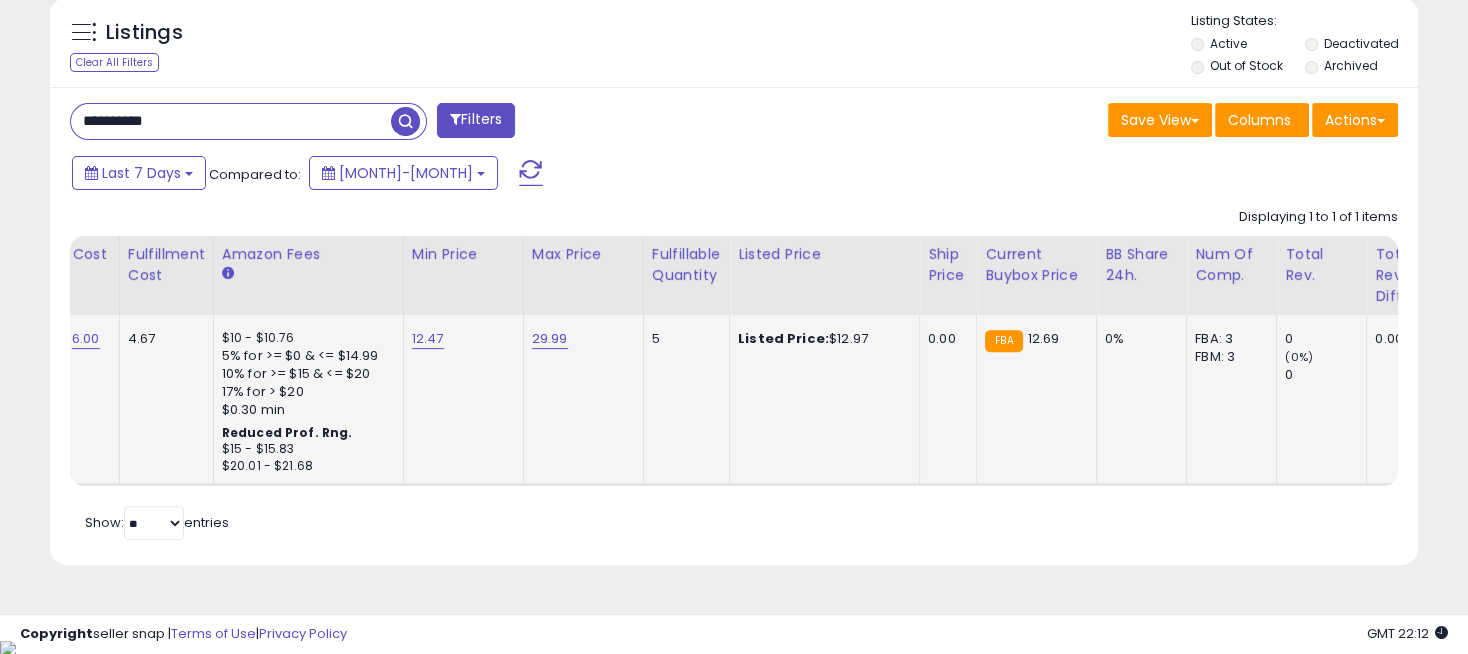 click on "**********" at bounding box center [231, 121] 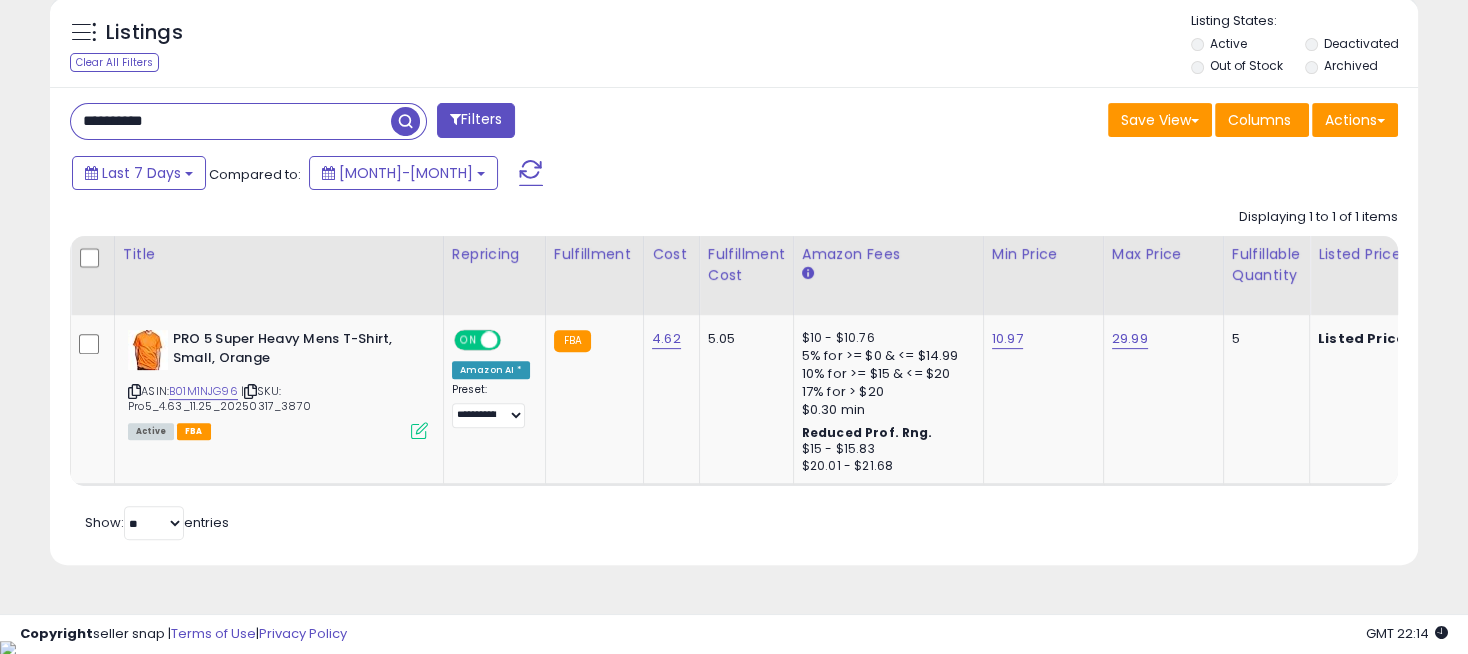 click on "**********" at bounding box center (231, 121) 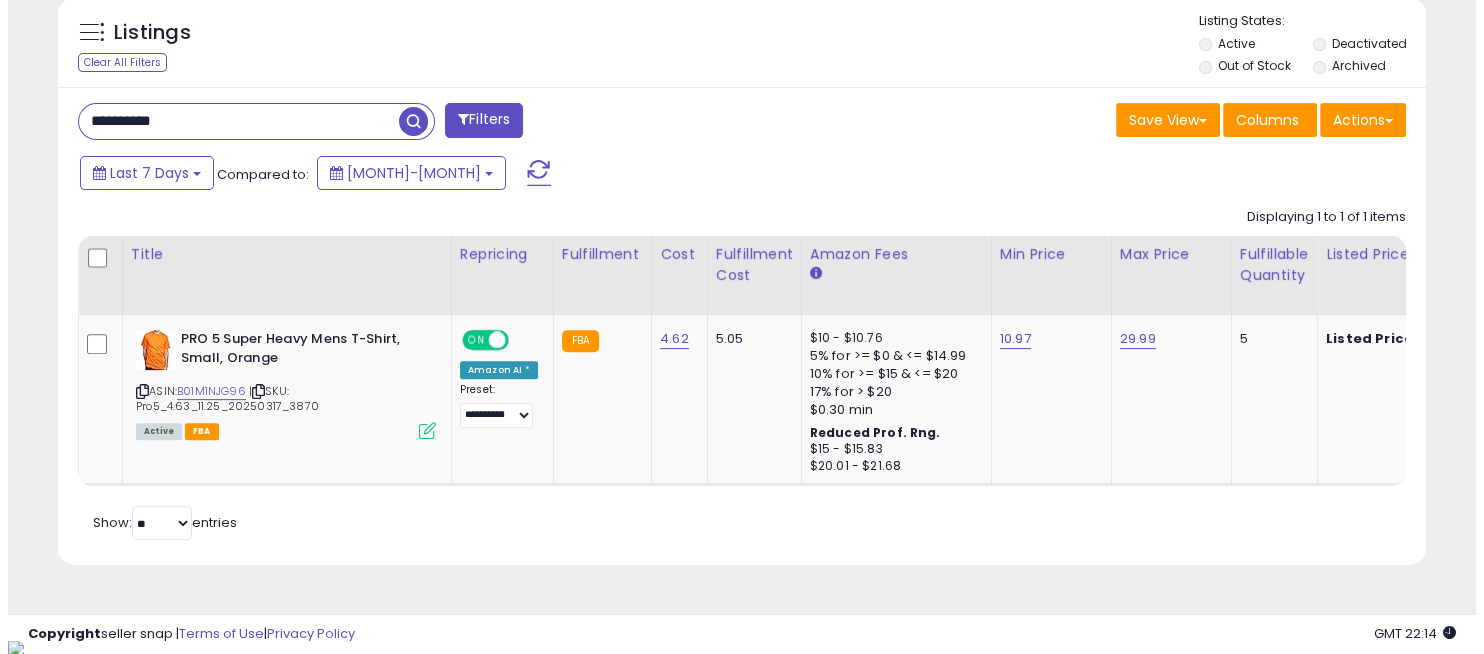 scroll, scrollTop: 565, scrollLeft: 0, axis: vertical 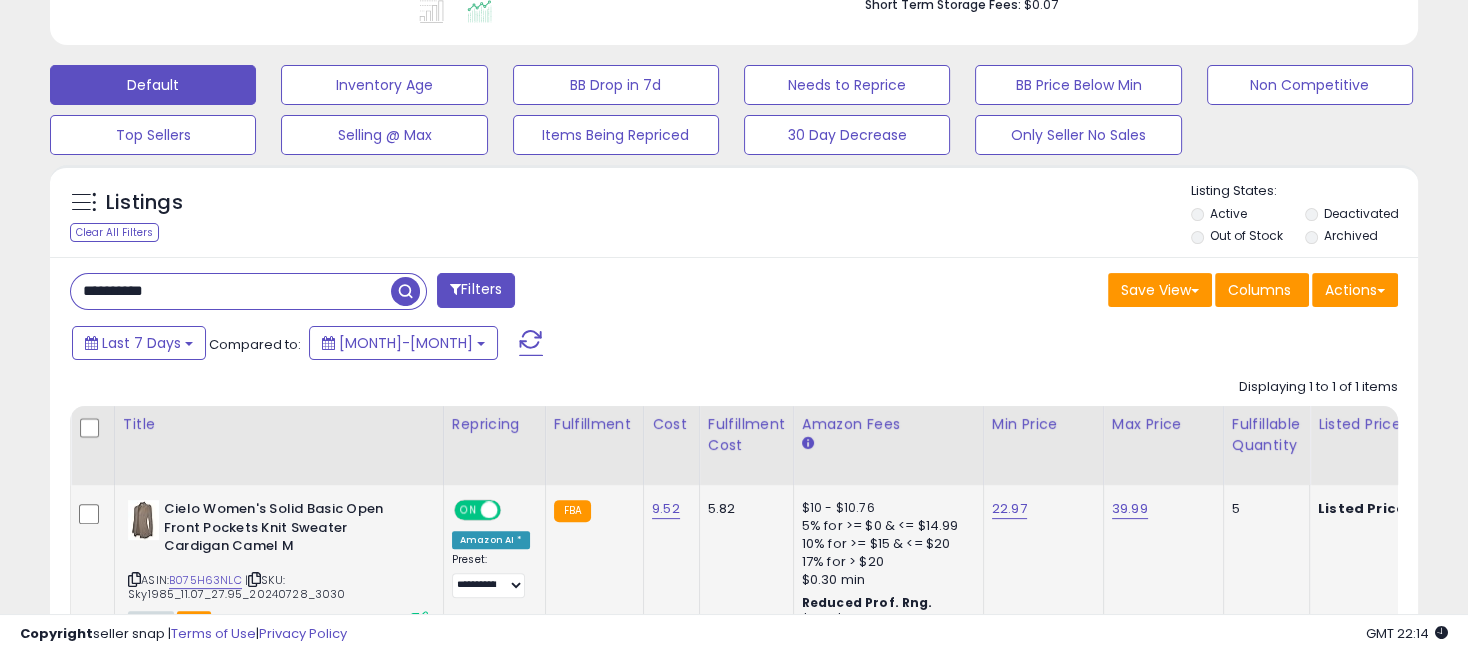 click on "ON" at bounding box center (468, 510) 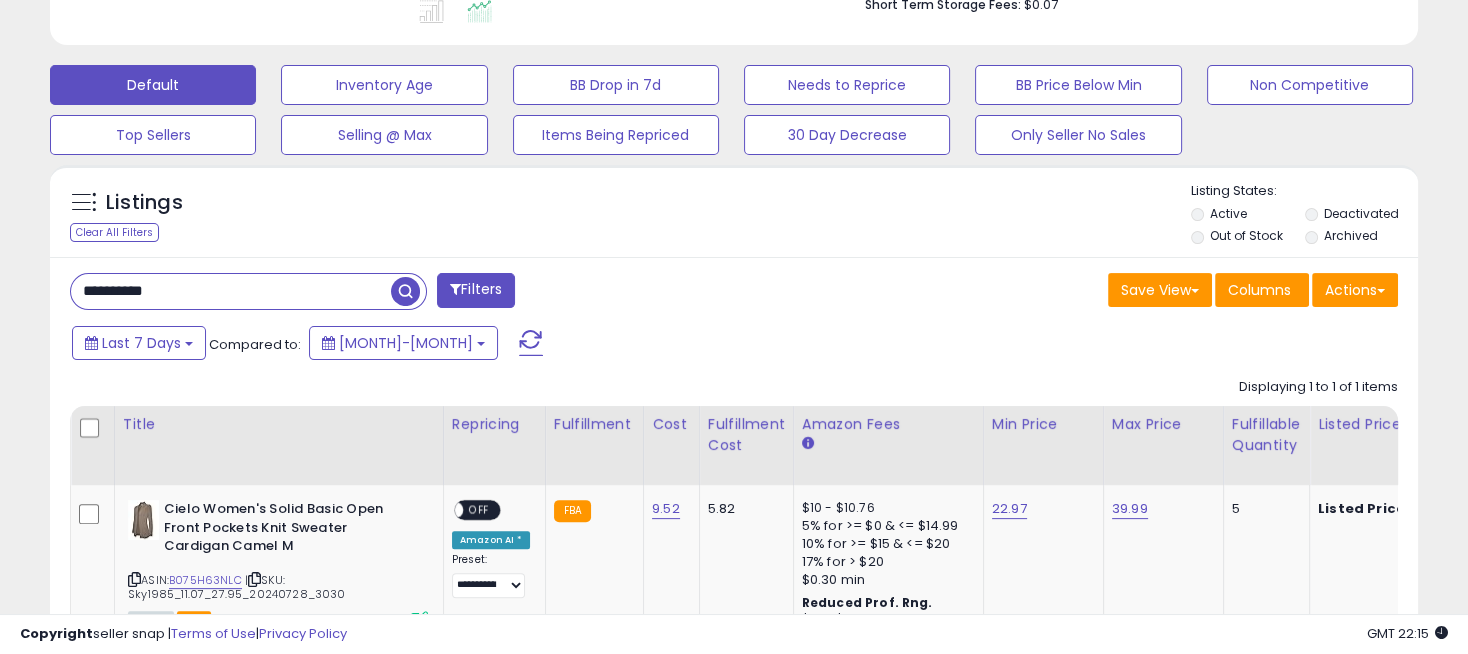 click on "**********" at bounding box center [231, 291] 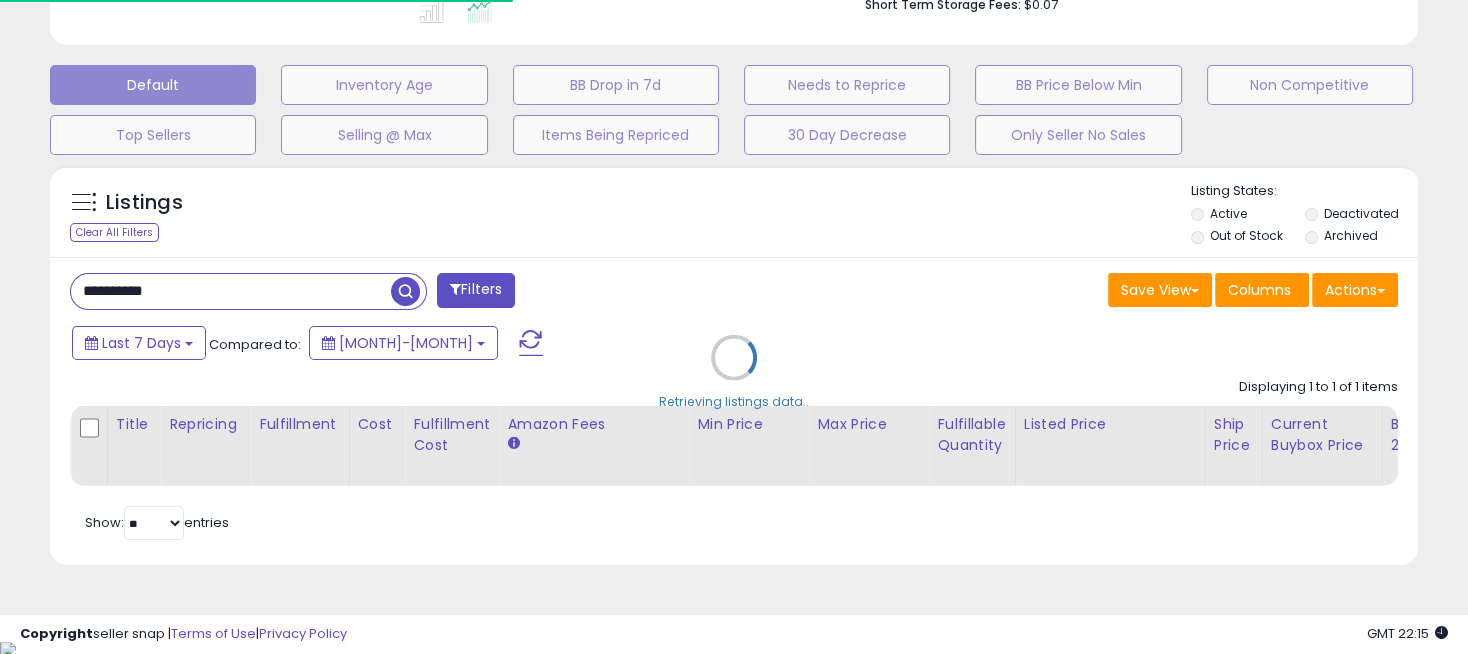 scroll, scrollTop: 410, scrollLeft: 791, axis: both 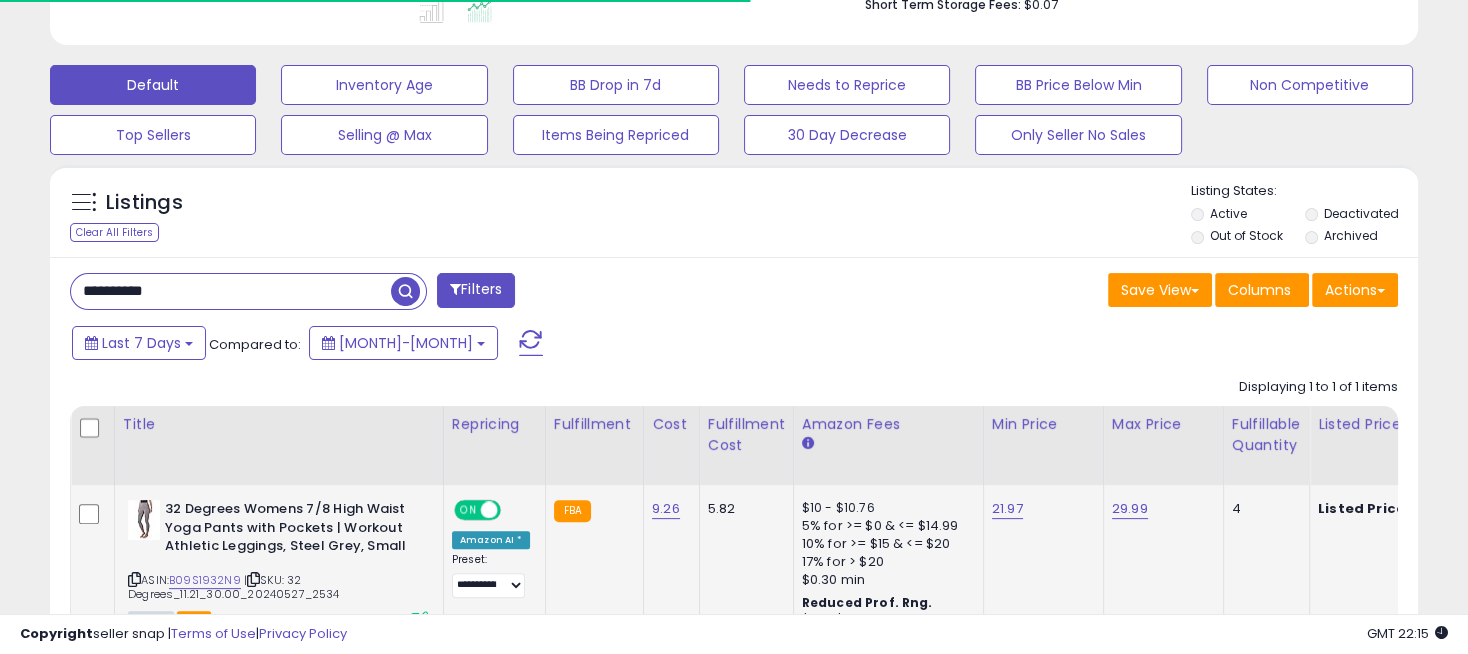 click on "ON" at bounding box center (468, 510) 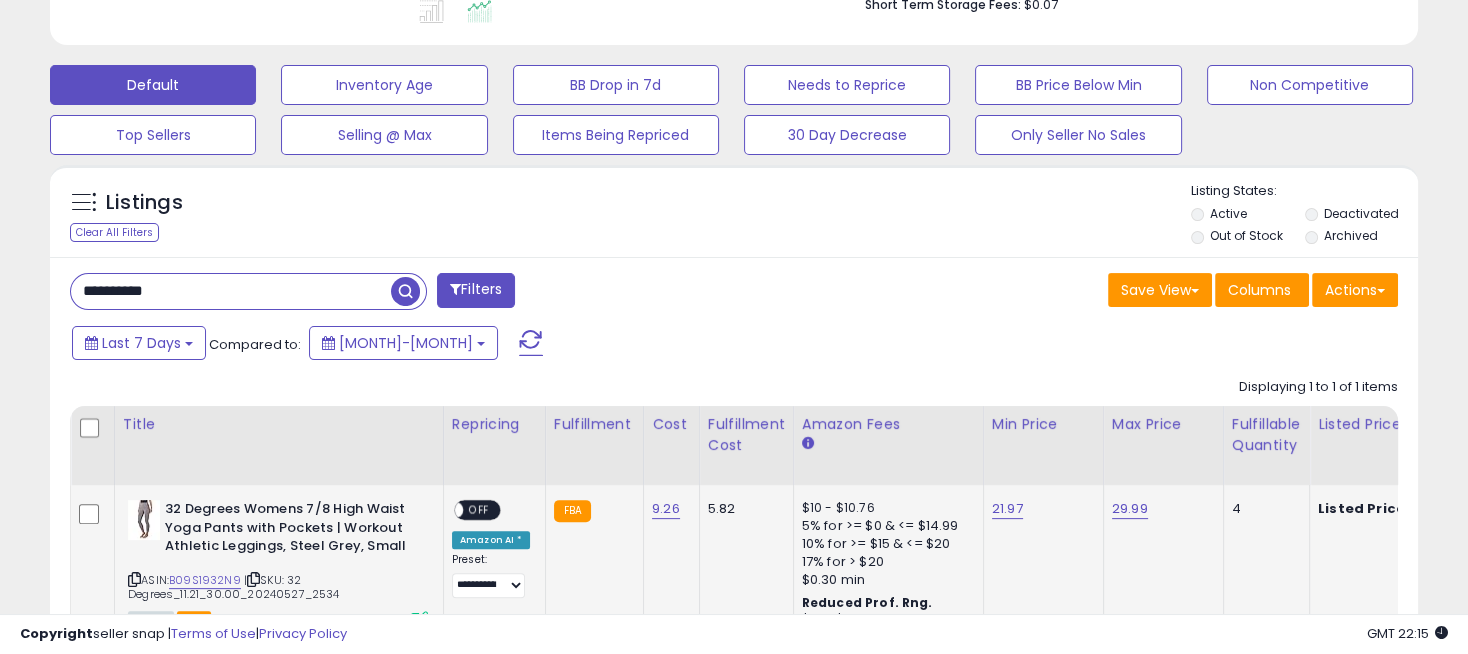 scroll, scrollTop: 999590, scrollLeft: 999207, axis: both 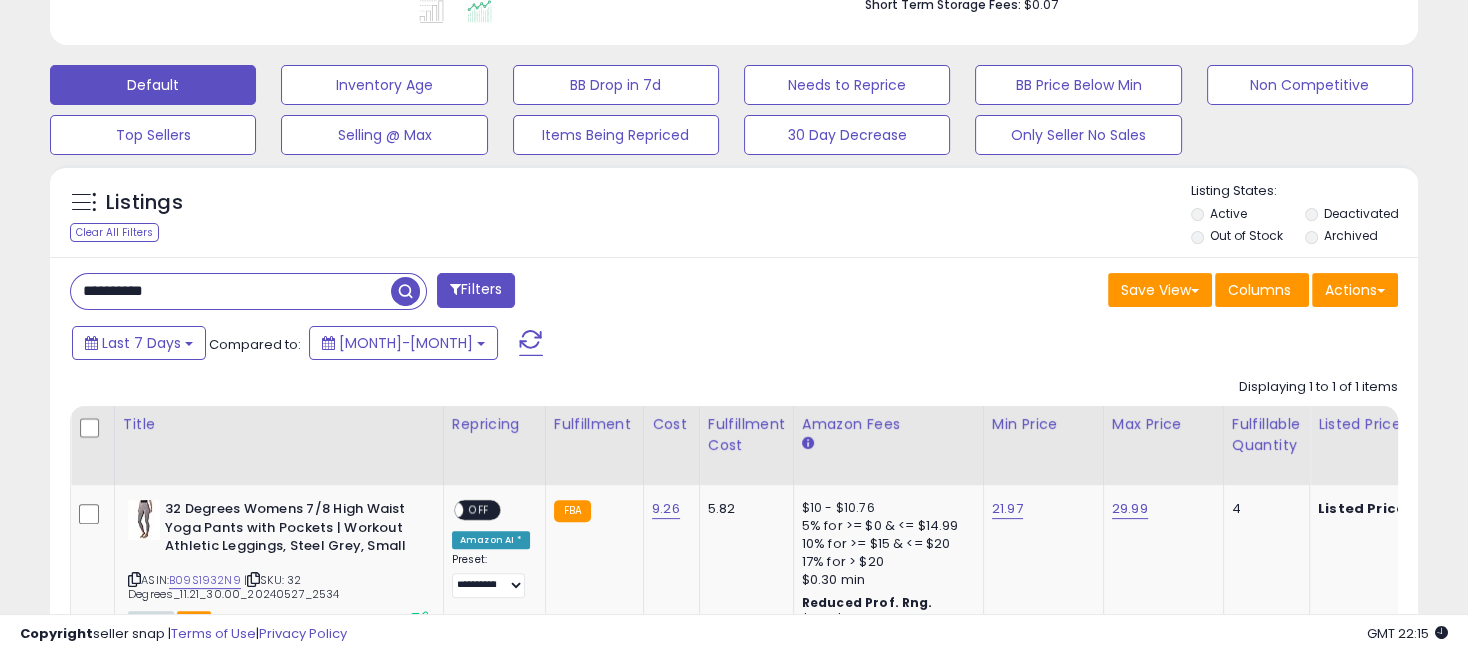 click on "**********" at bounding box center (231, 291) 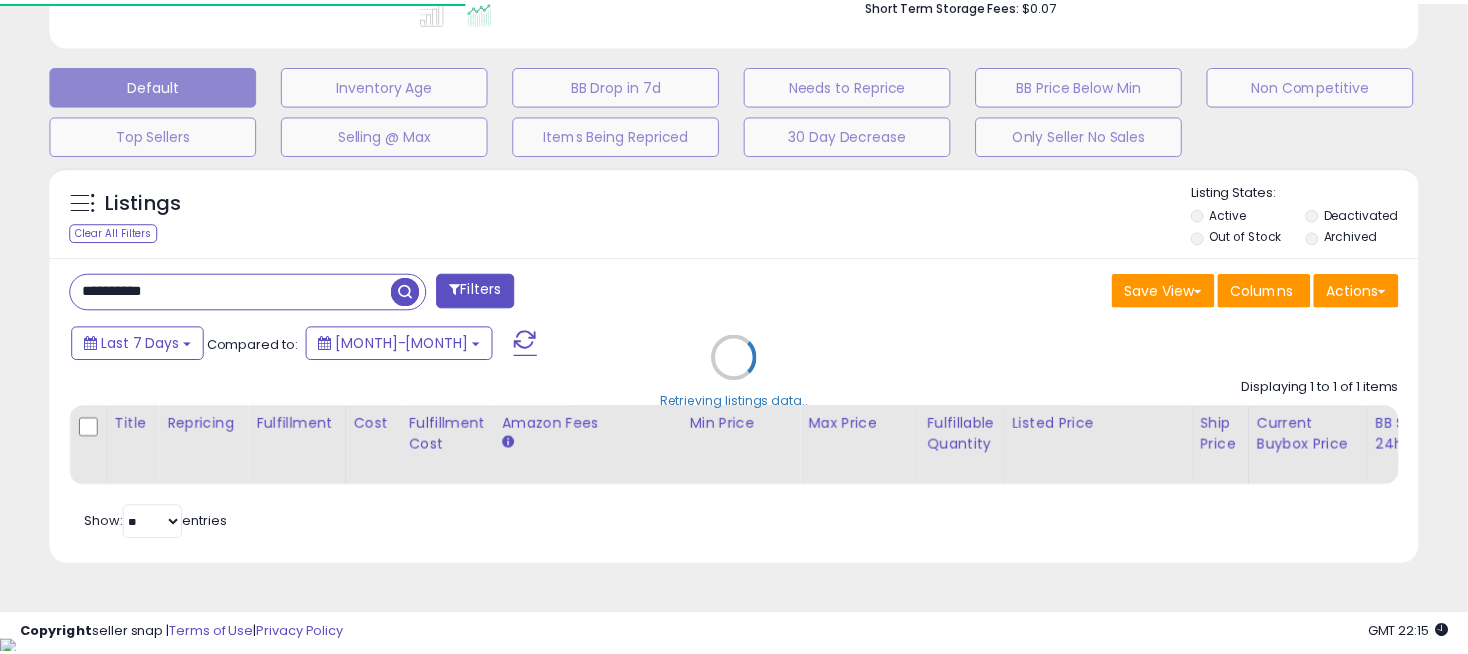 scroll, scrollTop: 410, scrollLeft: 791, axis: both 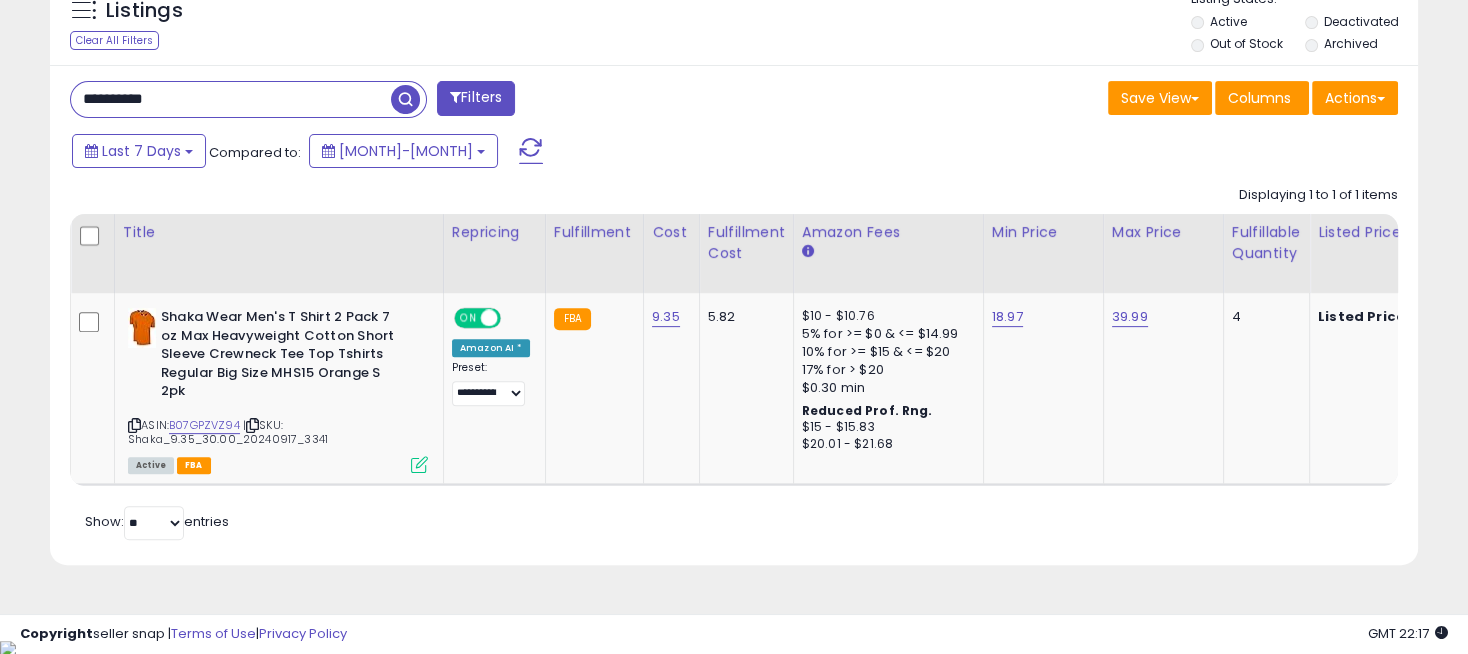 click on "**********" at bounding box center [231, 99] 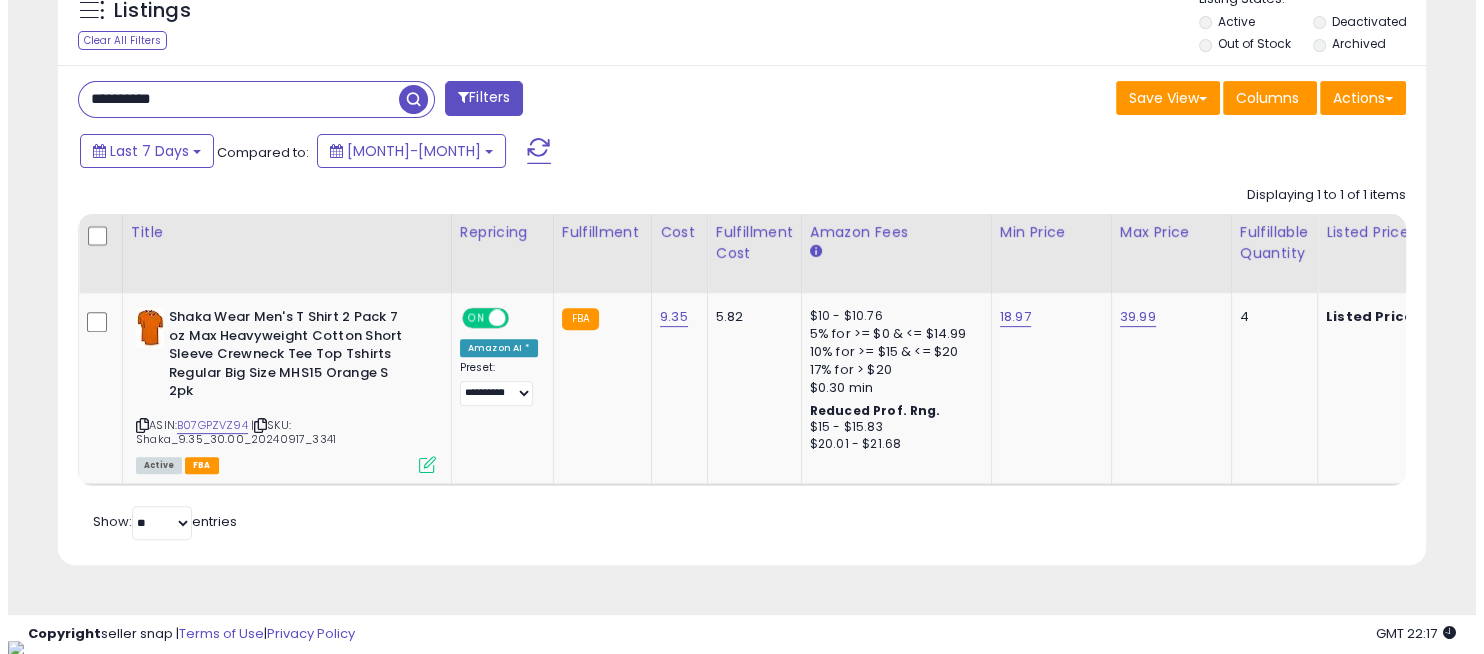 scroll, scrollTop: 565, scrollLeft: 0, axis: vertical 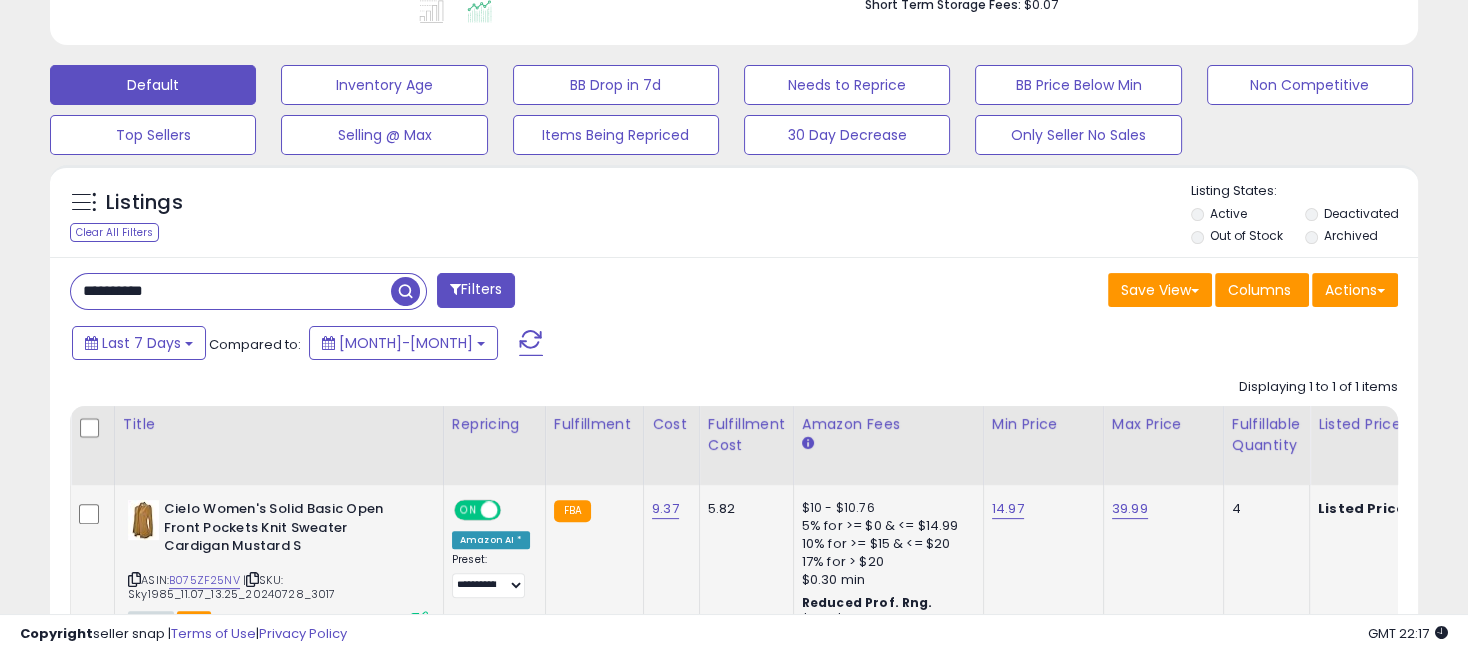 click on "ON   OFF" at bounding box center (479, 510) 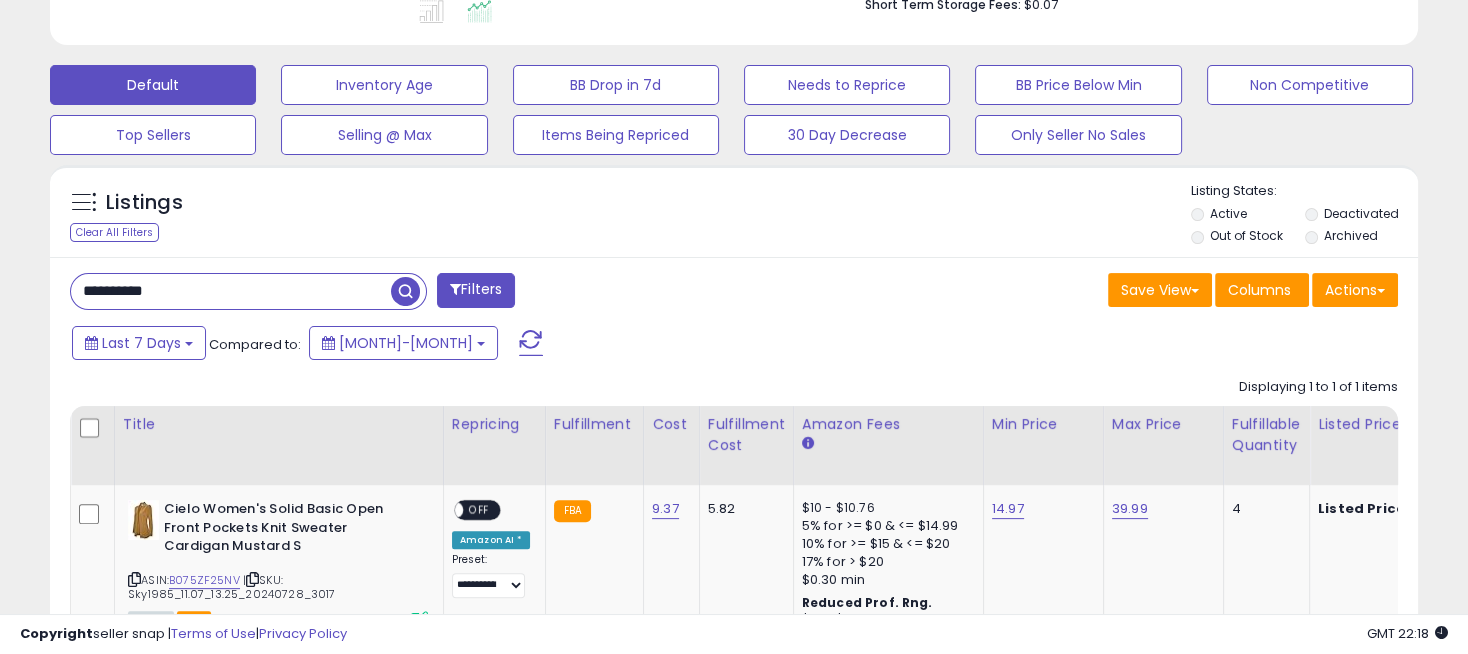 click on "**********" at bounding box center [231, 291] 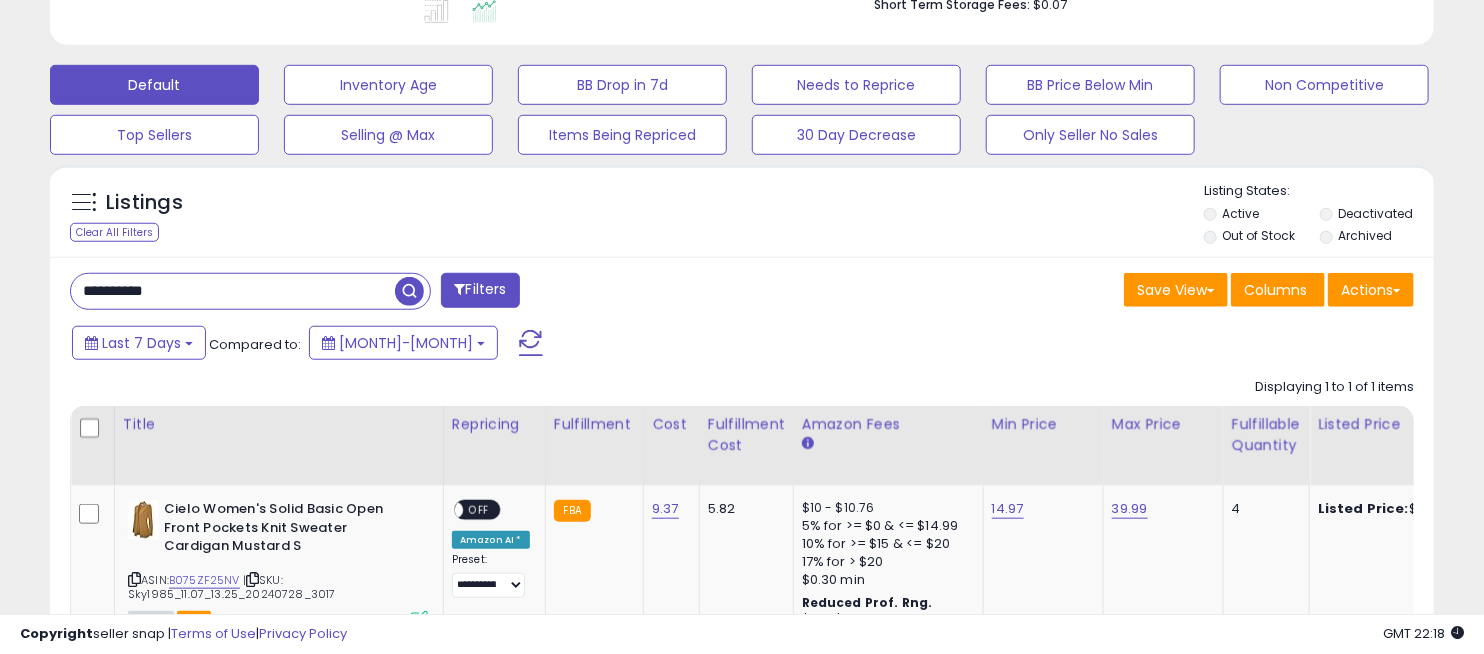 scroll, scrollTop: 999590, scrollLeft: 999198, axis: both 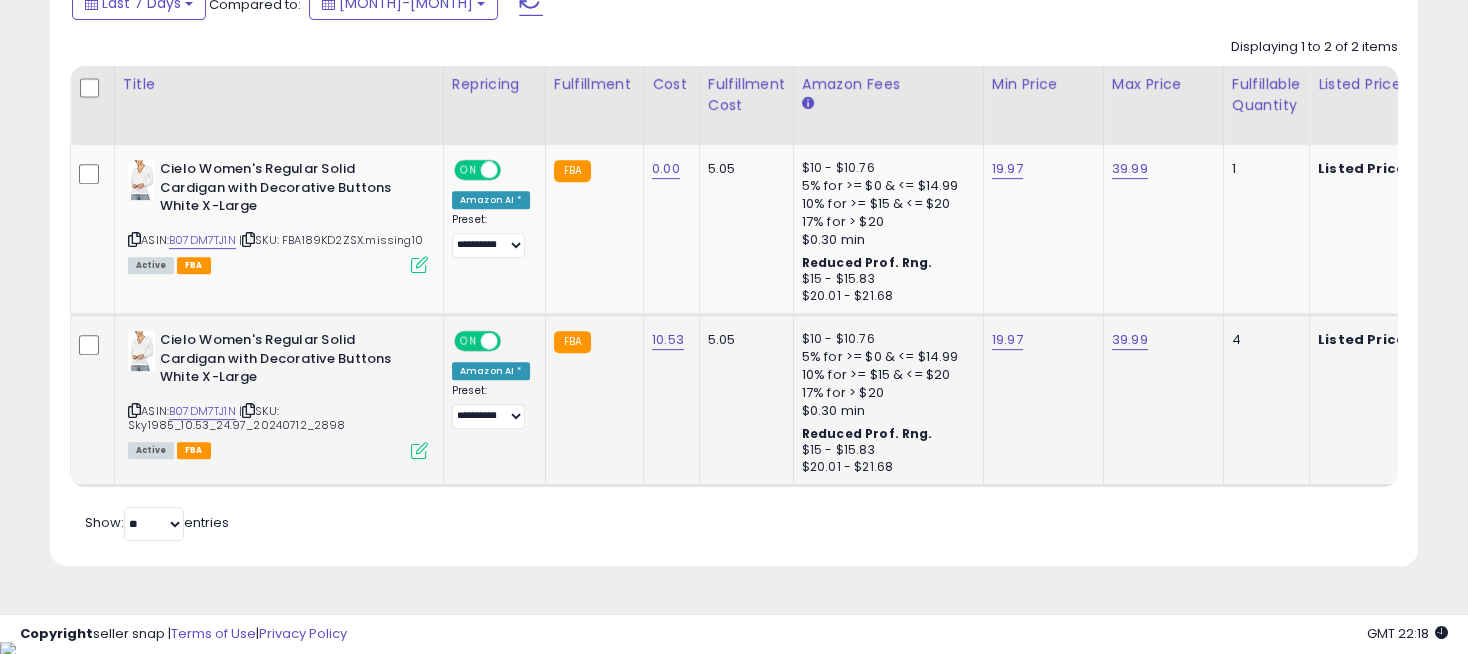 click on "ON" at bounding box center [468, 341] 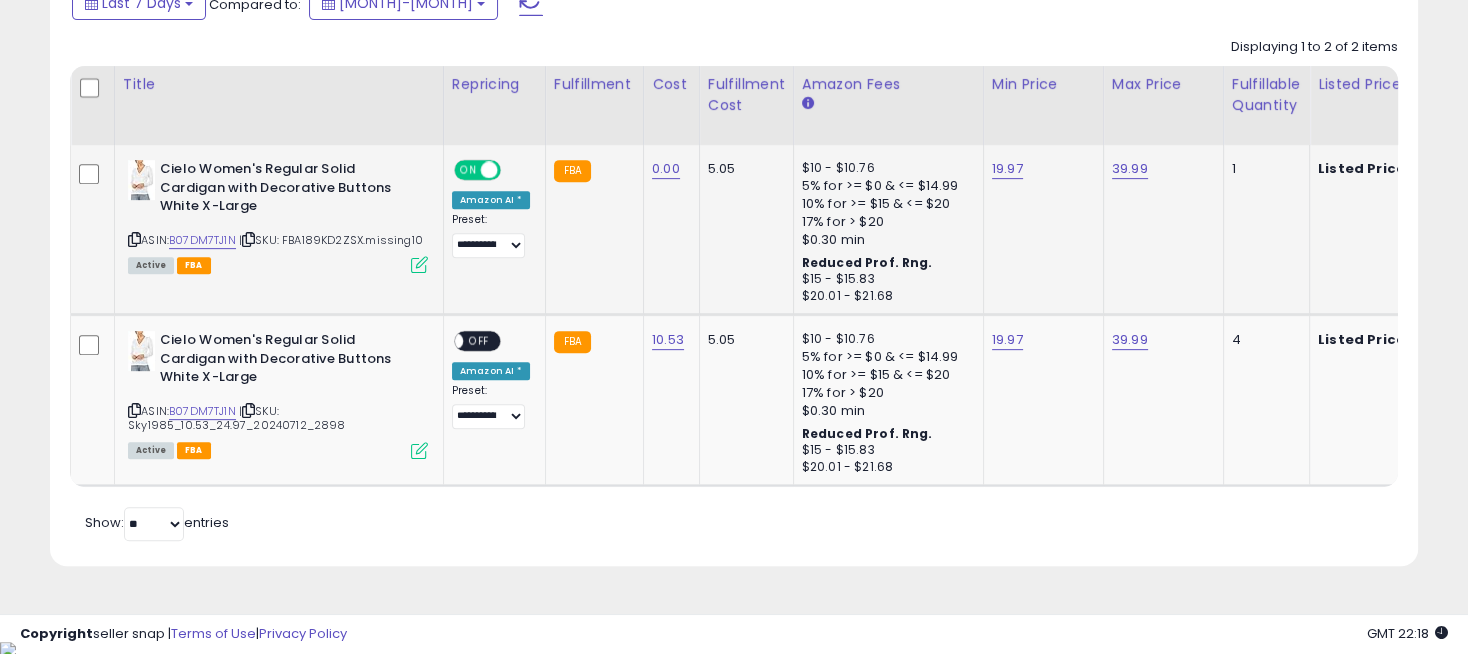 click on "ON" at bounding box center [468, 170] 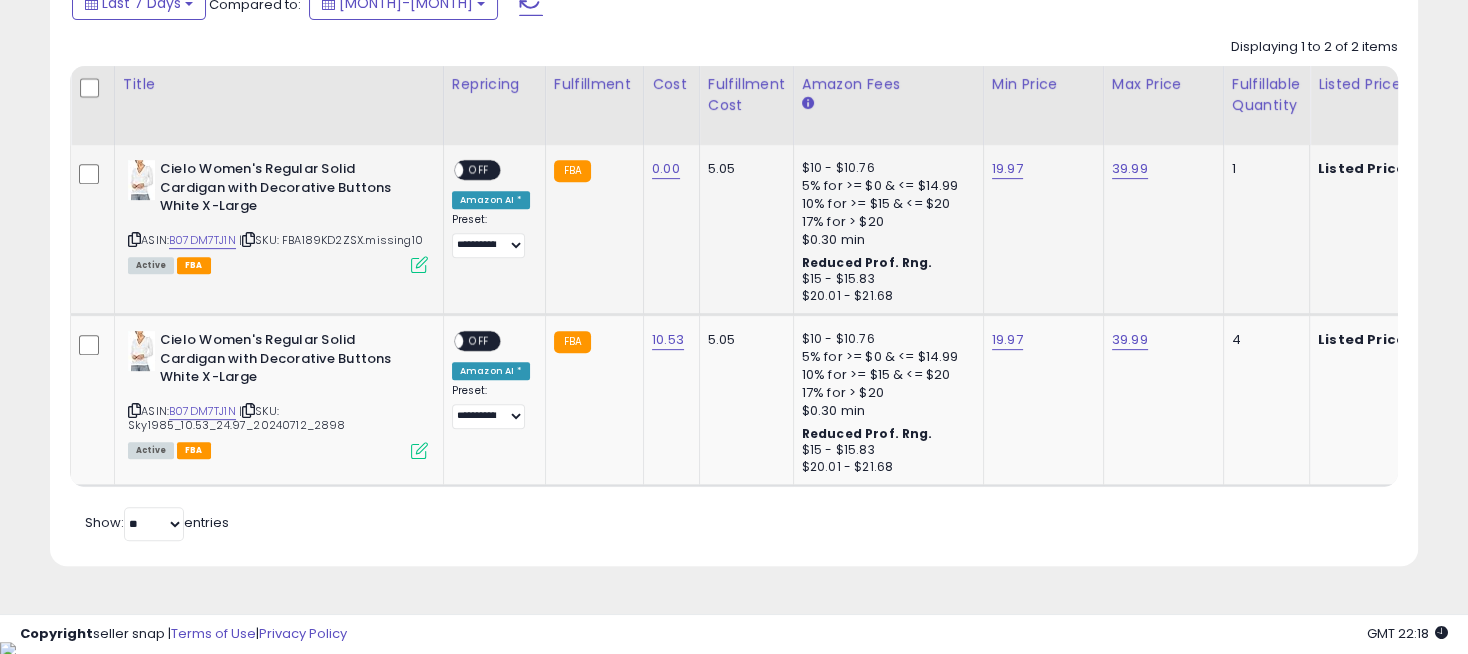 scroll, scrollTop: 461, scrollLeft: 0, axis: vertical 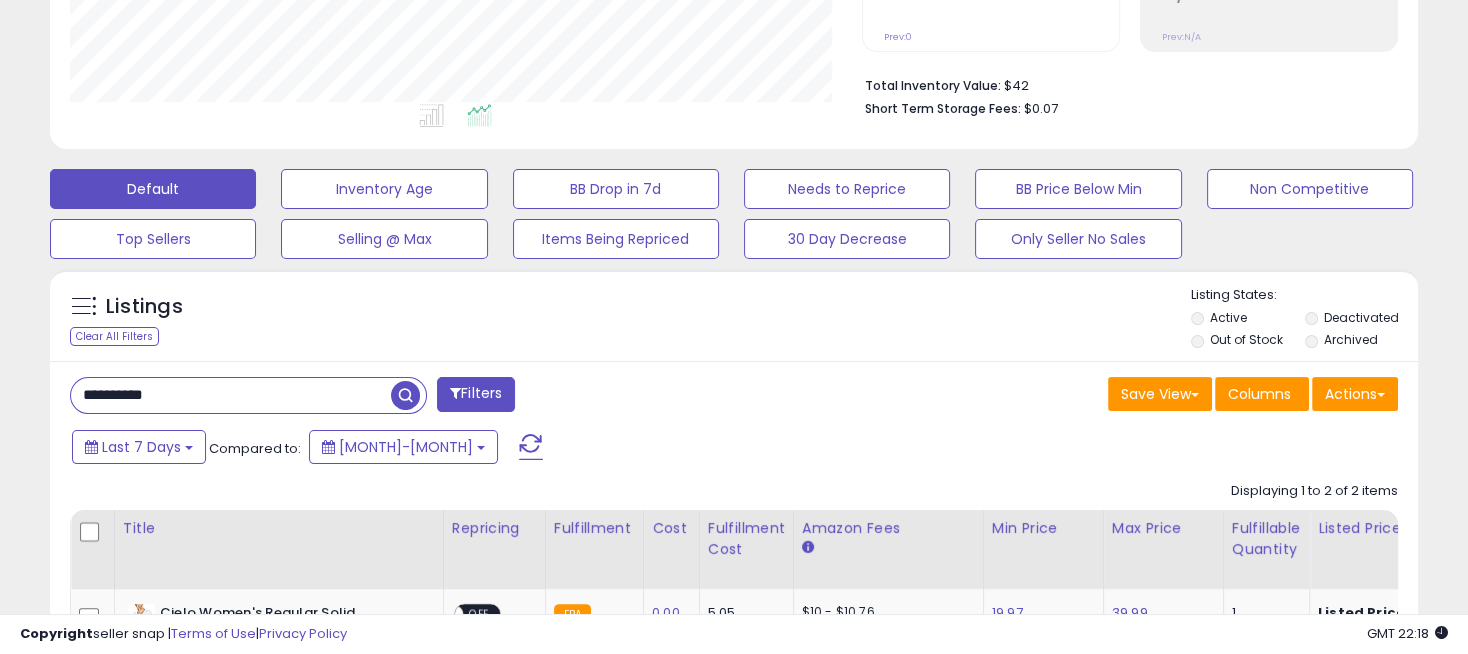 click on "**********" at bounding box center [231, 395] 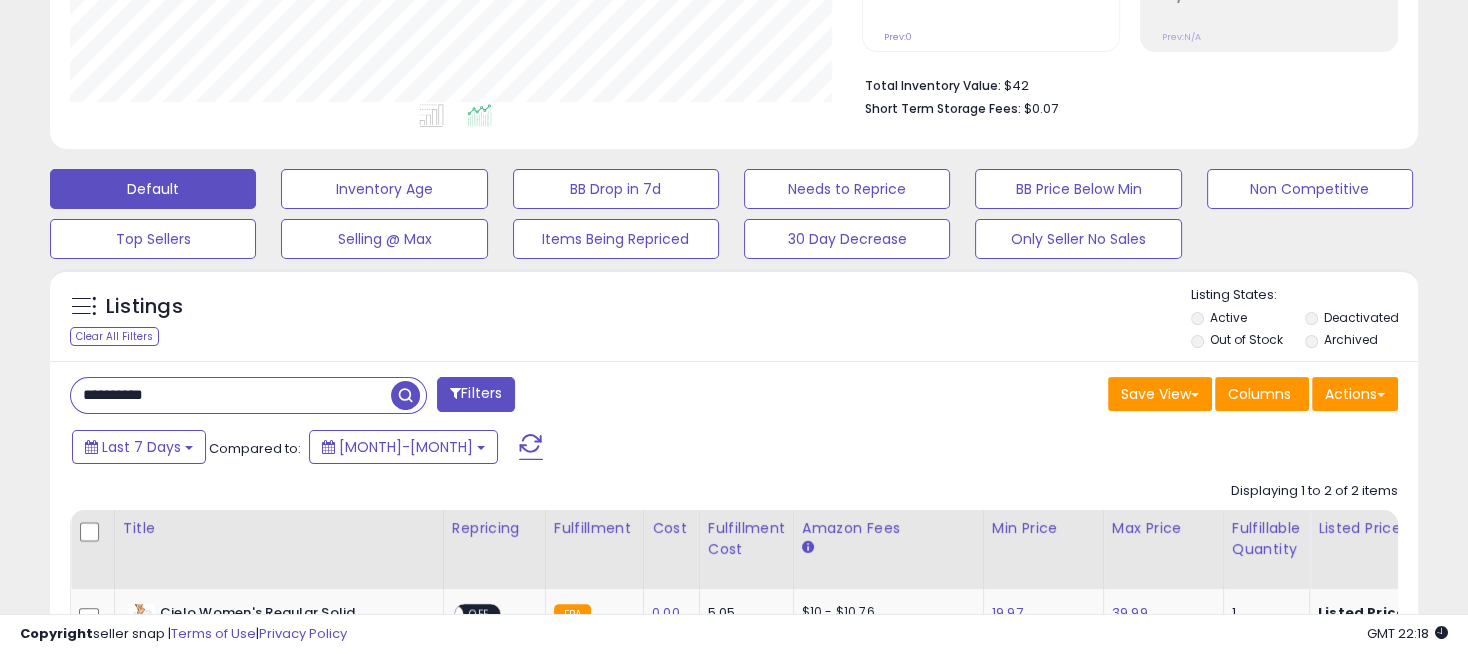 paste 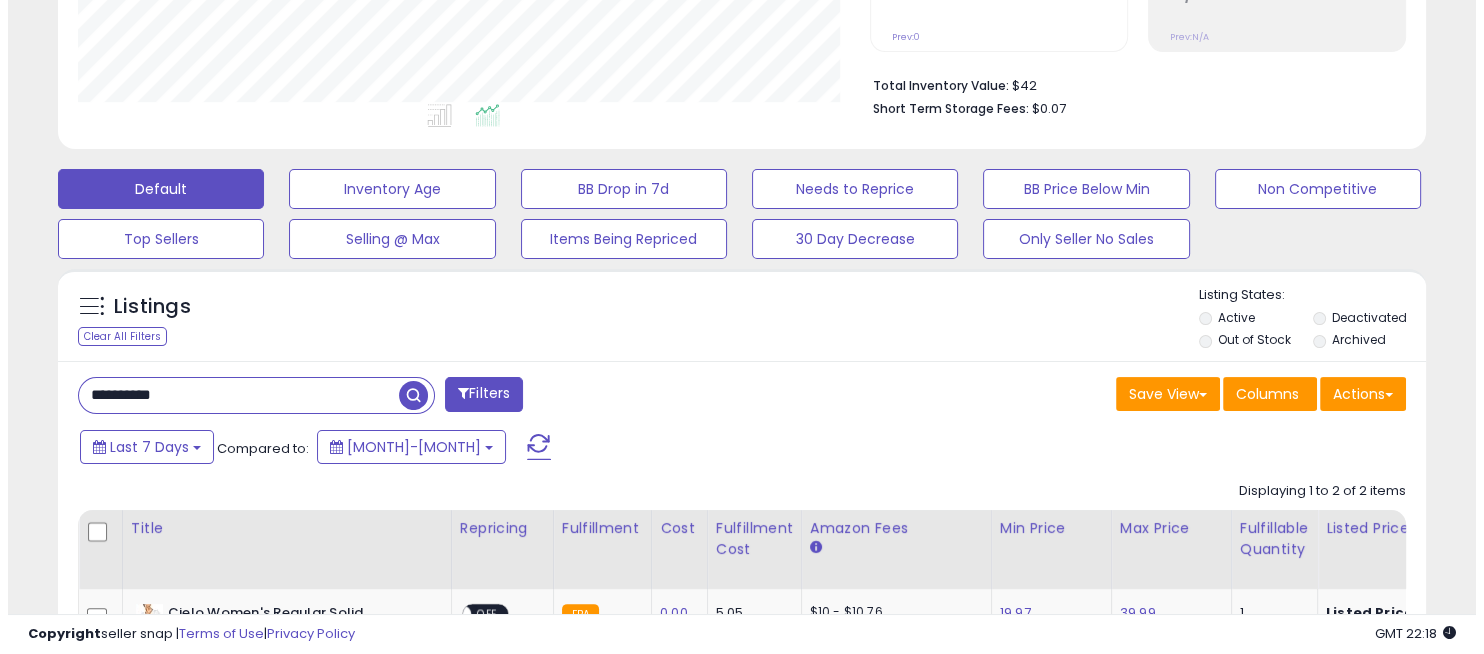 scroll, scrollTop: 410, scrollLeft: 801, axis: both 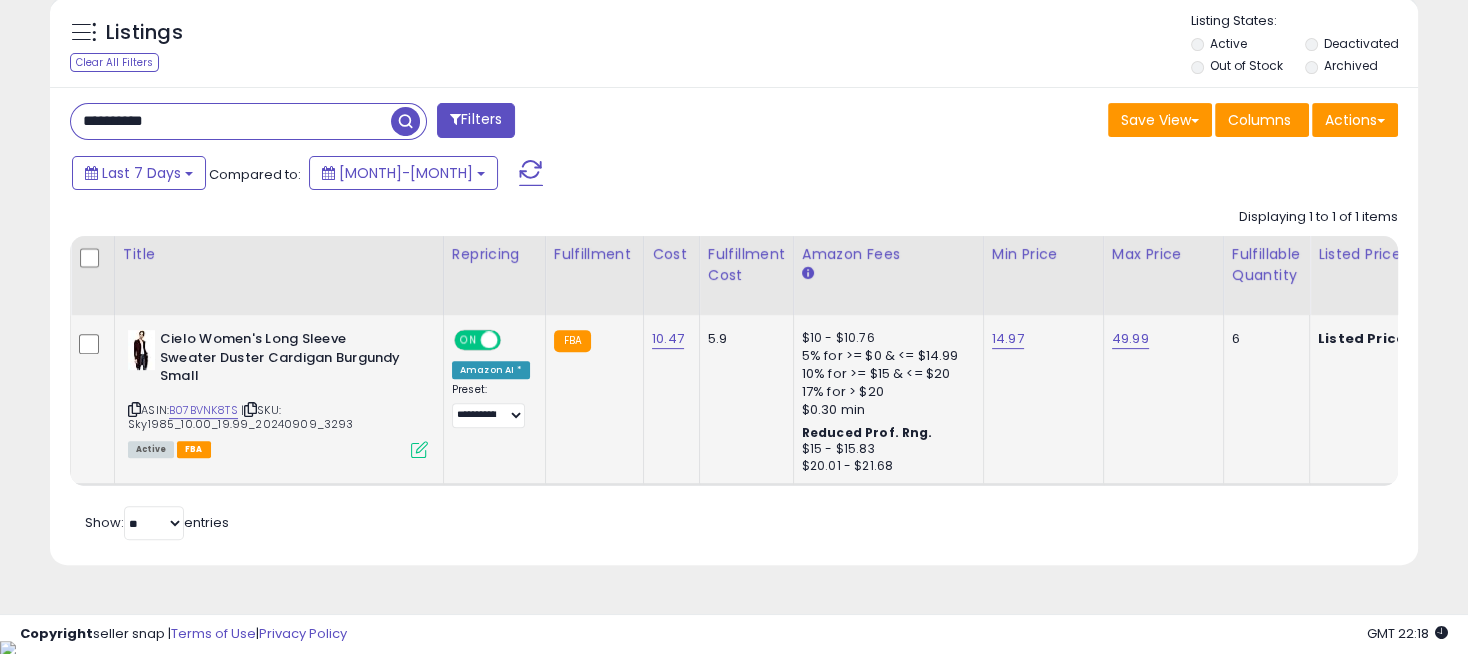 click on "ON" at bounding box center [468, 340] 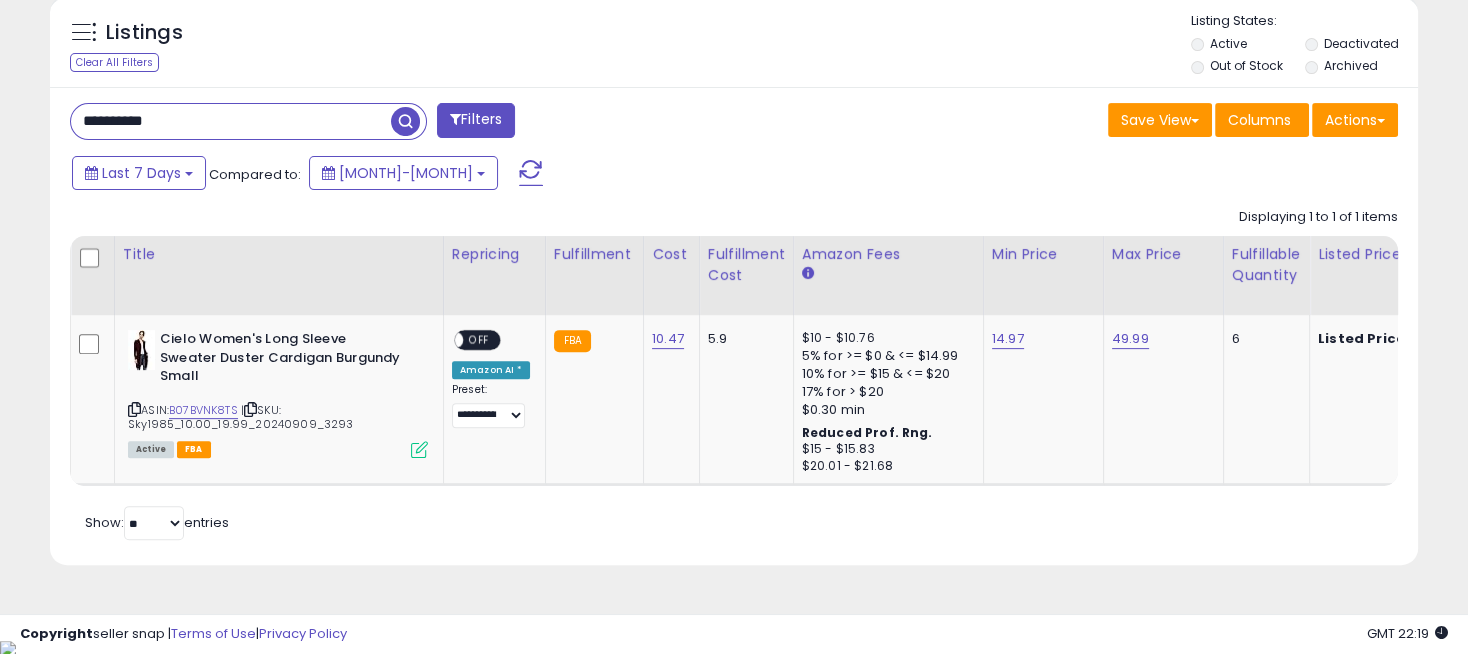 click on "**********" at bounding box center [231, 121] 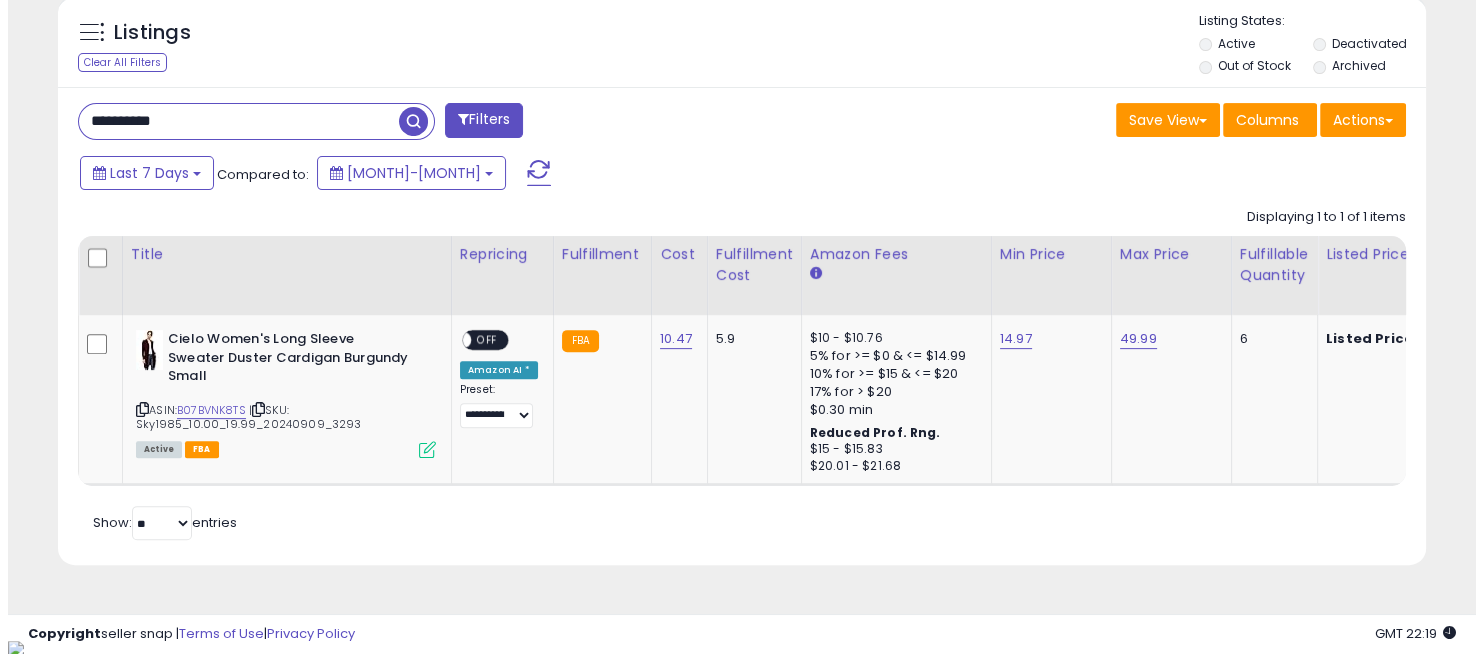 scroll, scrollTop: 565, scrollLeft: 0, axis: vertical 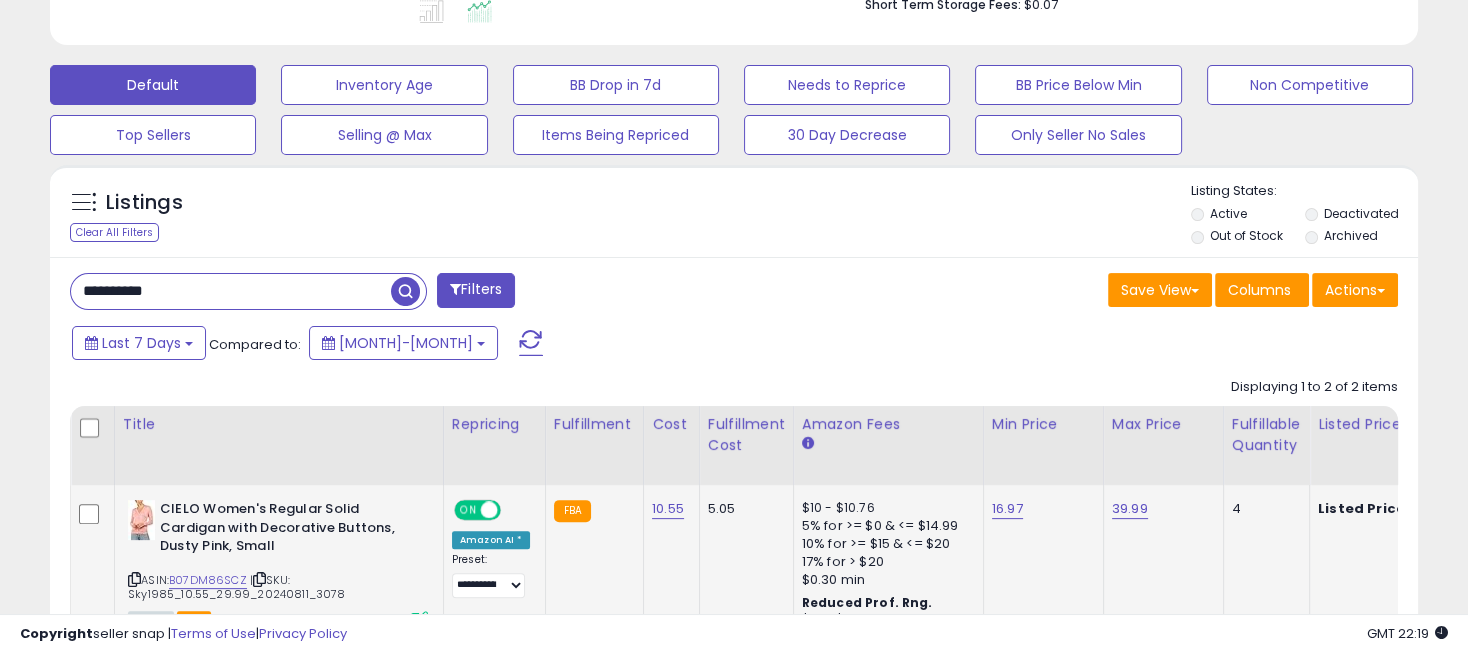 click at bounding box center (489, 510) 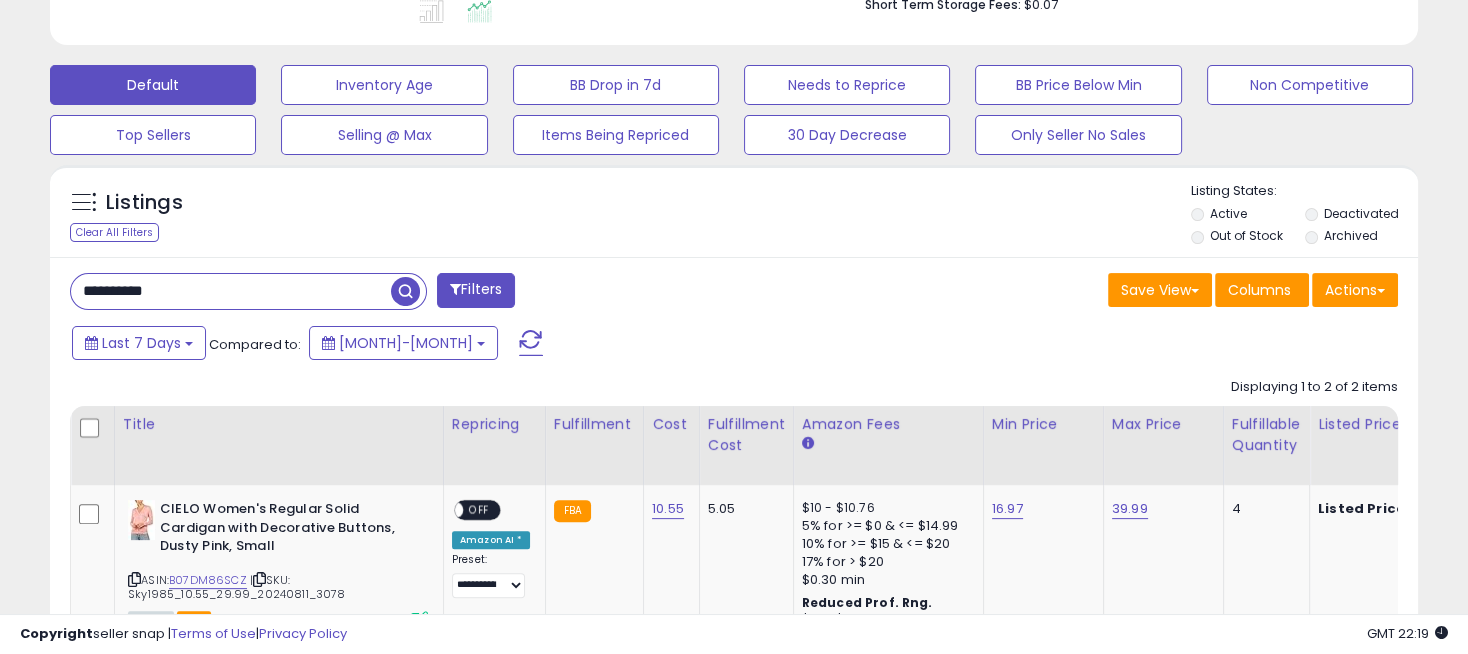 click on "**********" at bounding box center (231, 291) 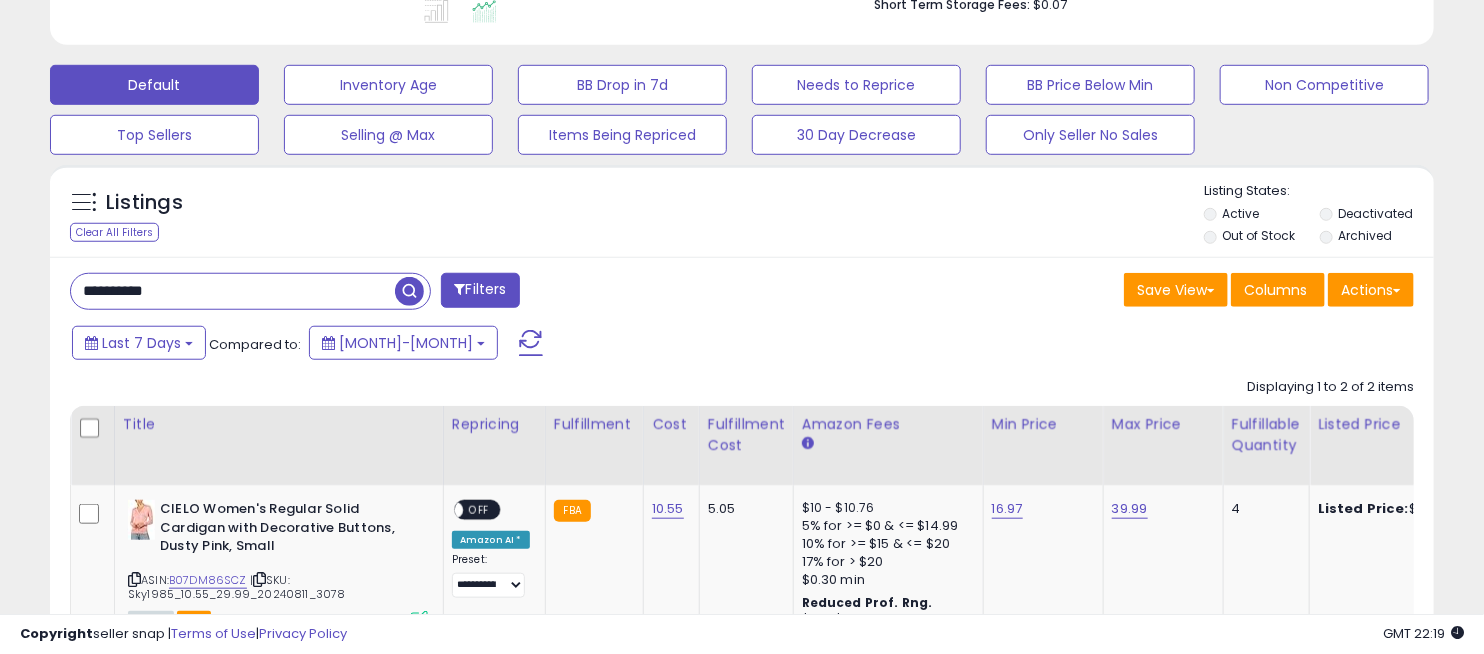scroll, scrollTop: 999590, scrollLeft: 999198, axis: both 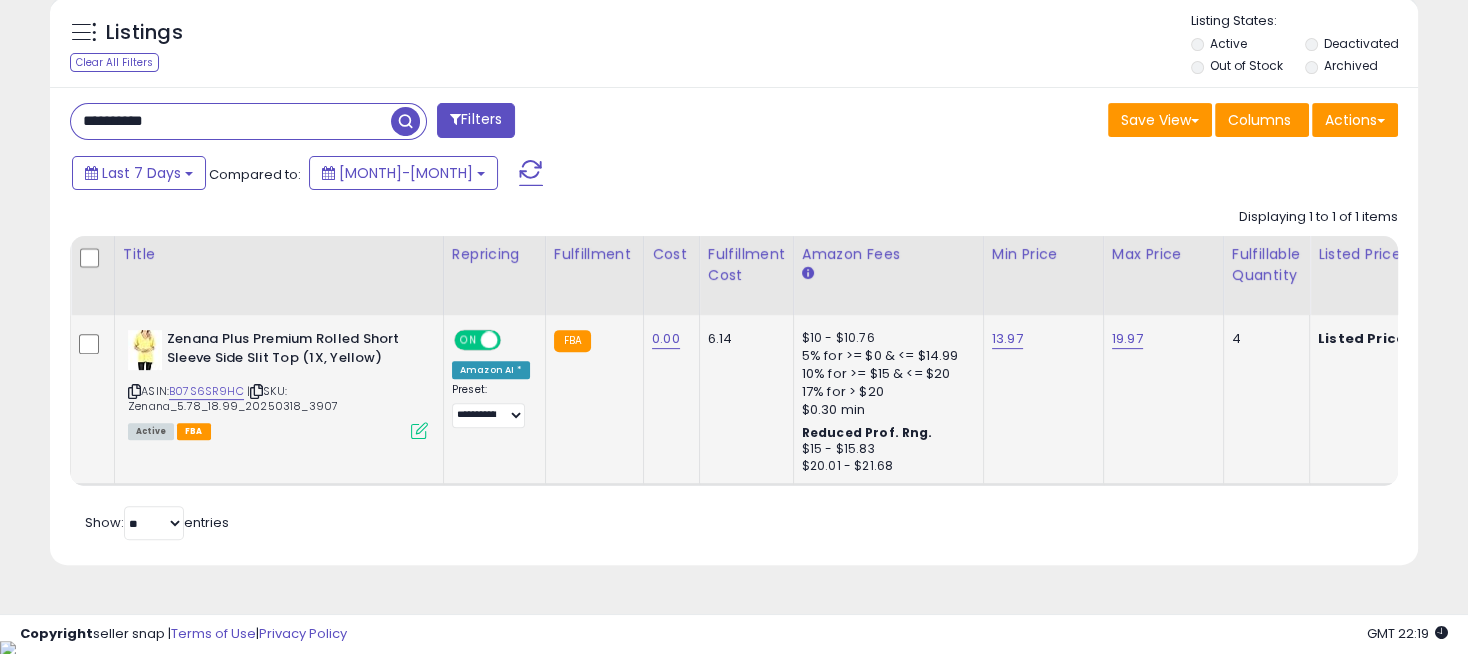 click on "ON" at bounding box center [468, 340] 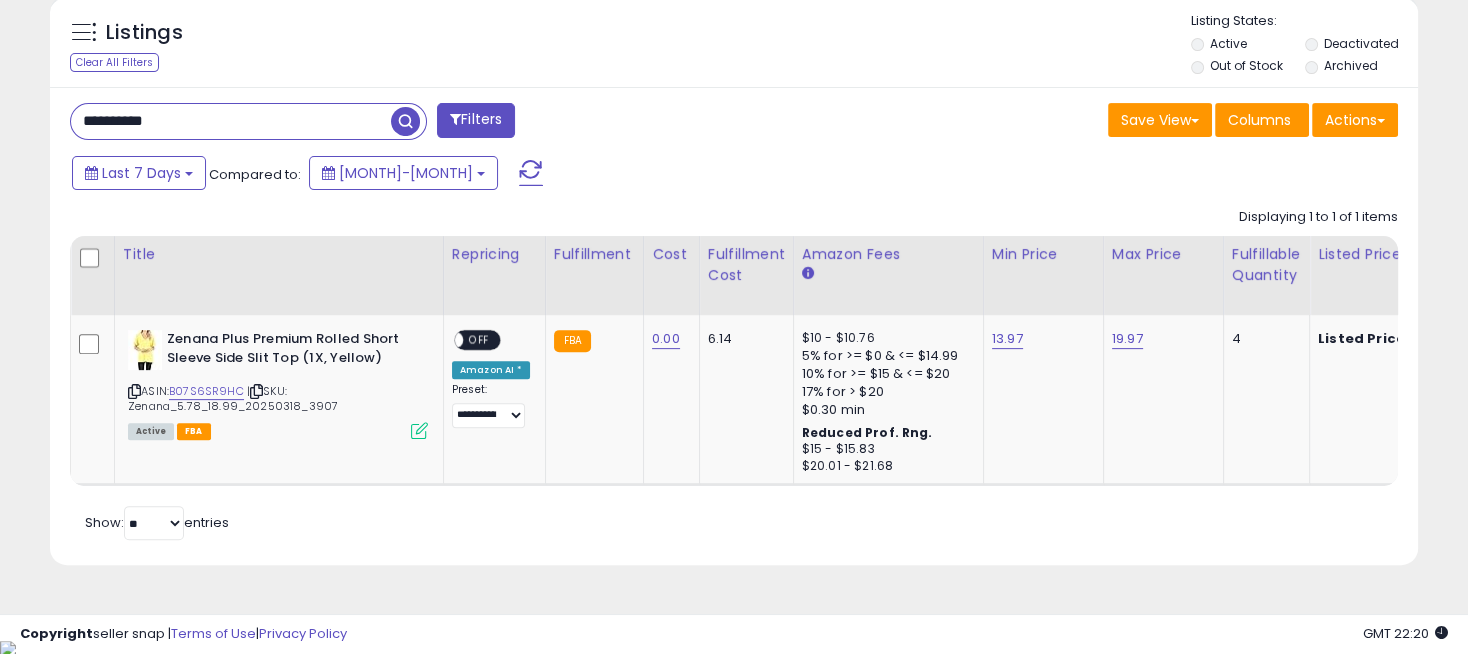 click on "**********" at bounding box center (231, 121) 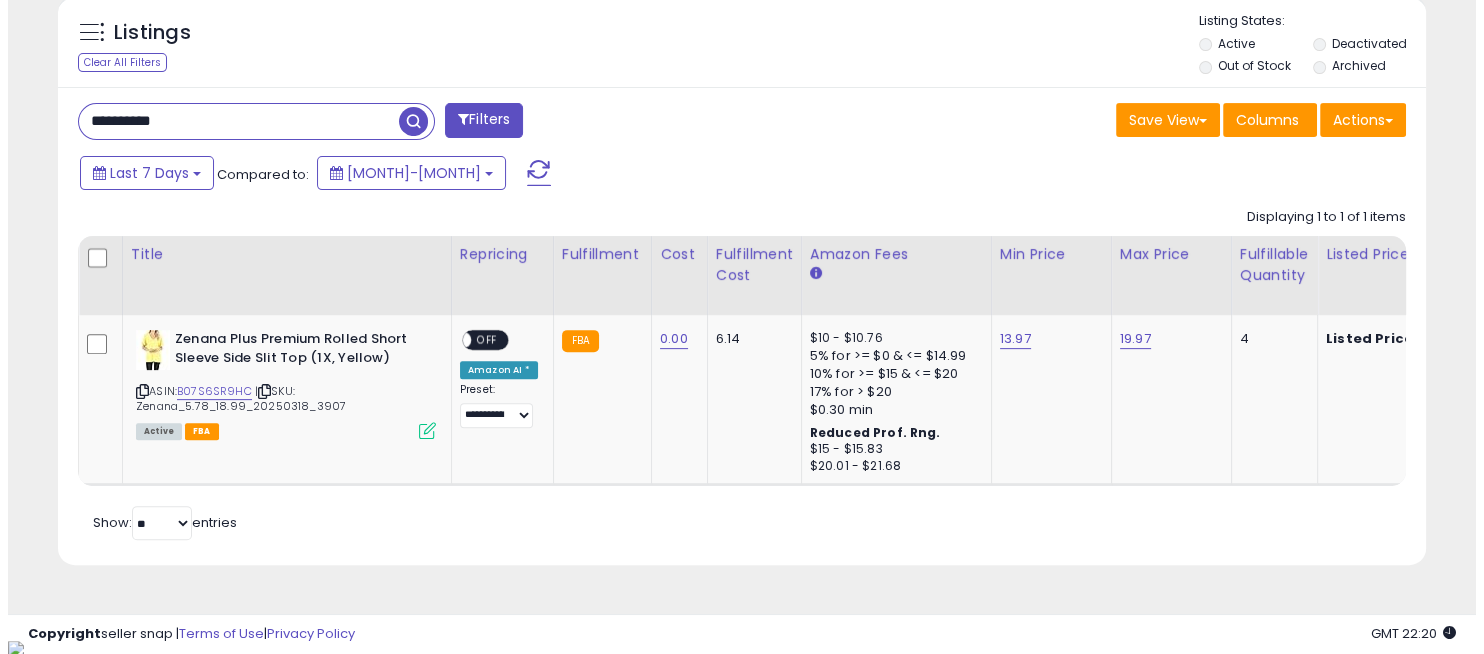 scroll, scrollTop: 565, scrollLeft: 0, axis: vertical 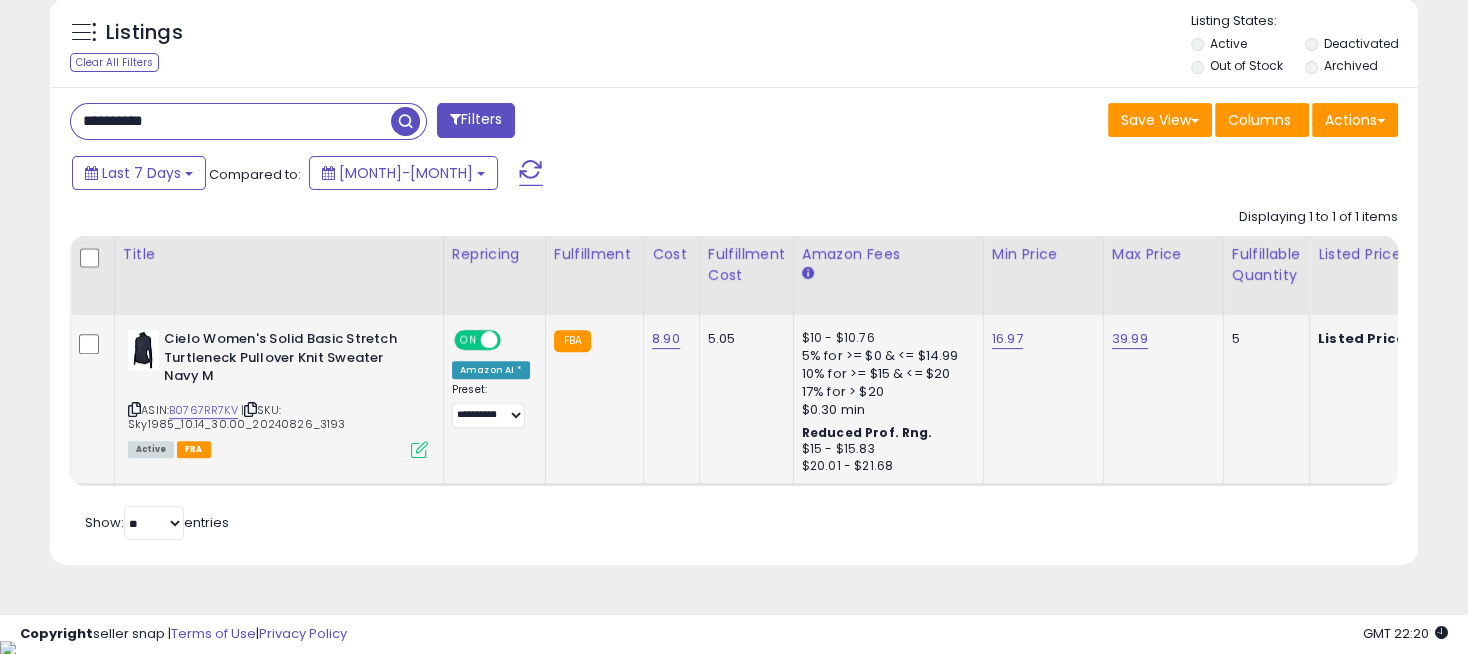 click on "ON" at bounding box center (468, 340) 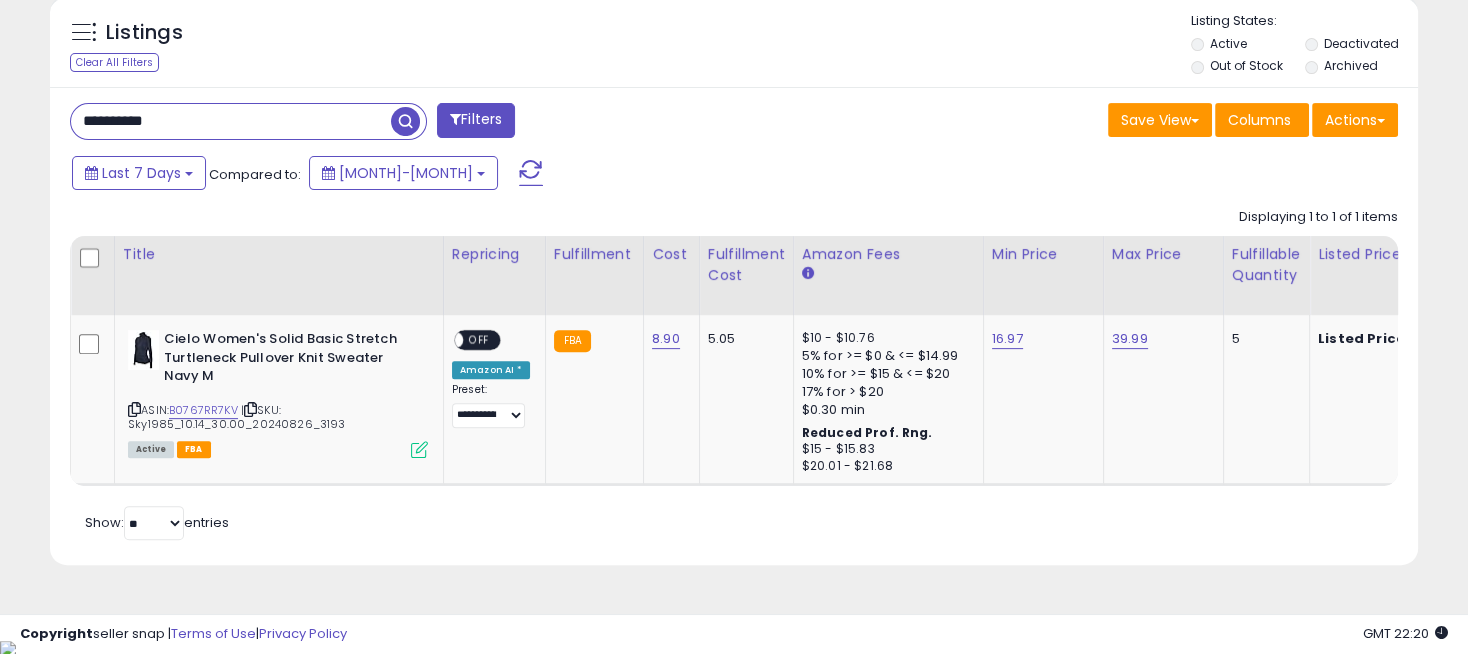 click on "**********" at bounding box center (231, 121) 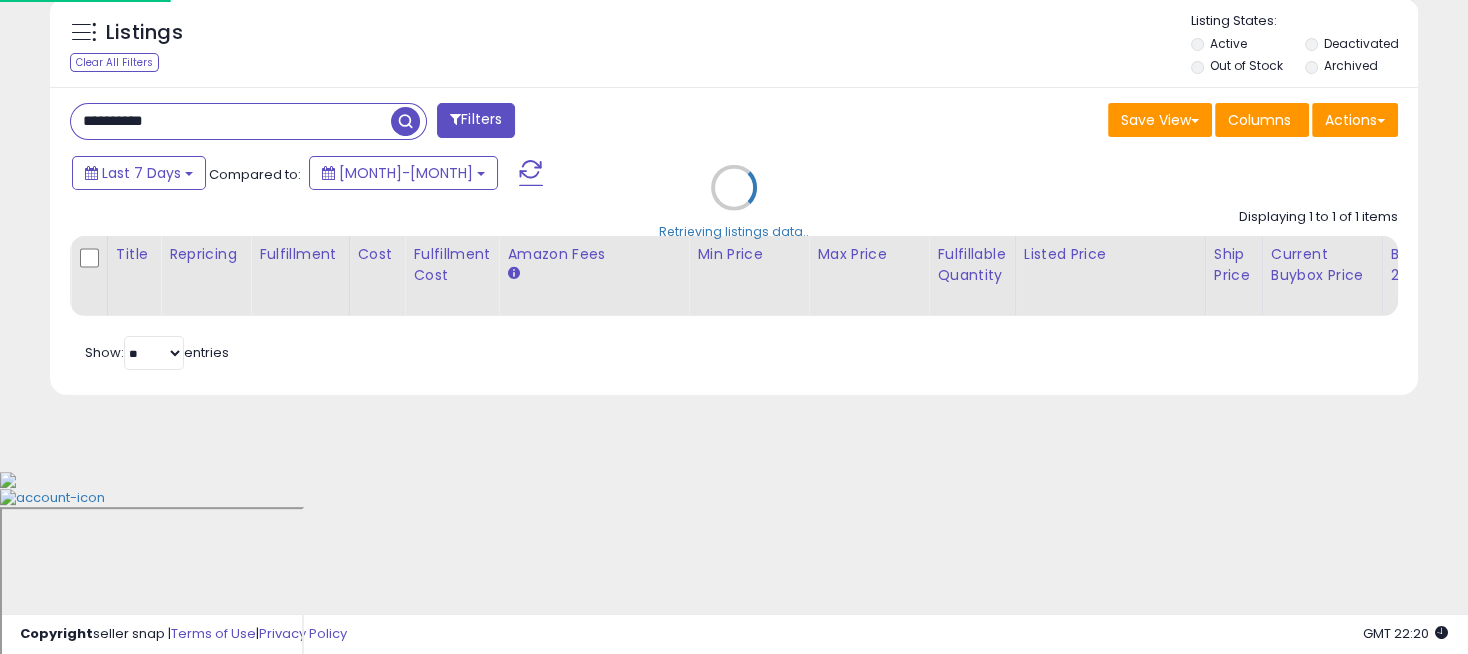 scroll, scrollTop: 999590, scrollLeft: 999198, axis: both 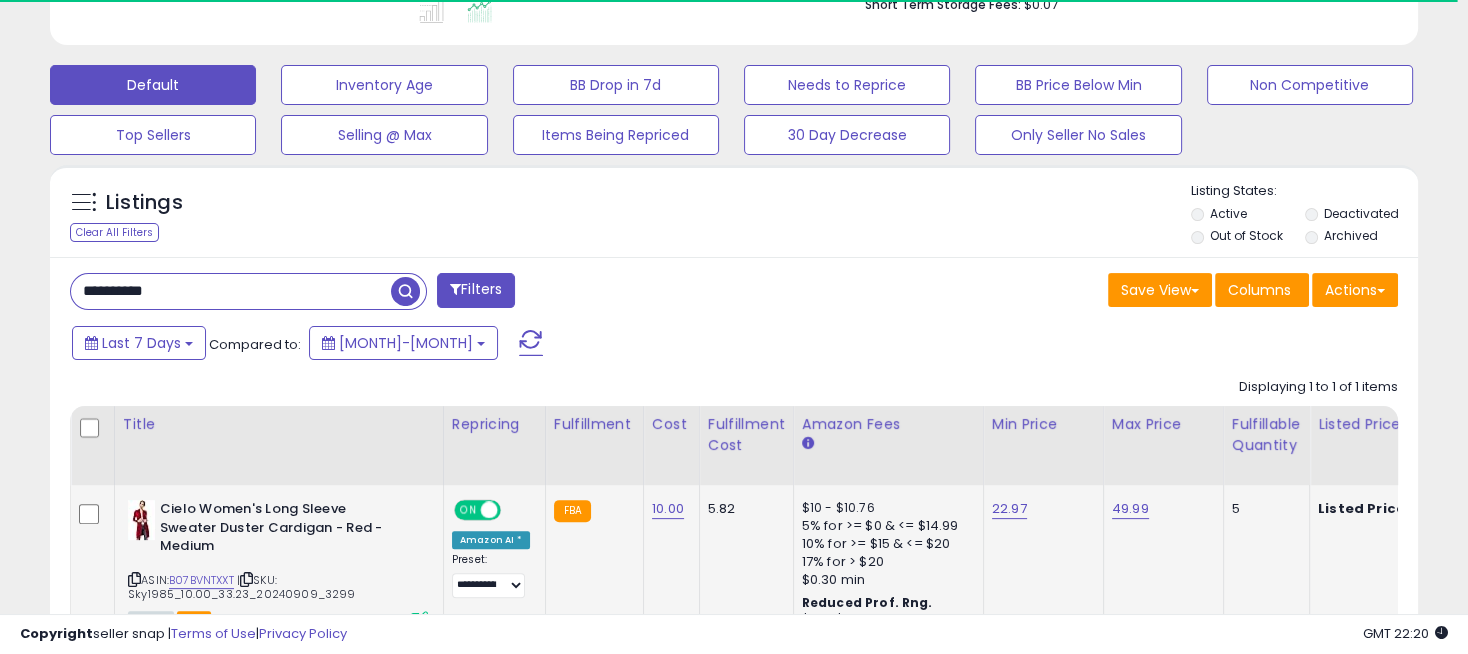 click on "ON   OFF" at bounding box center (477, 510) 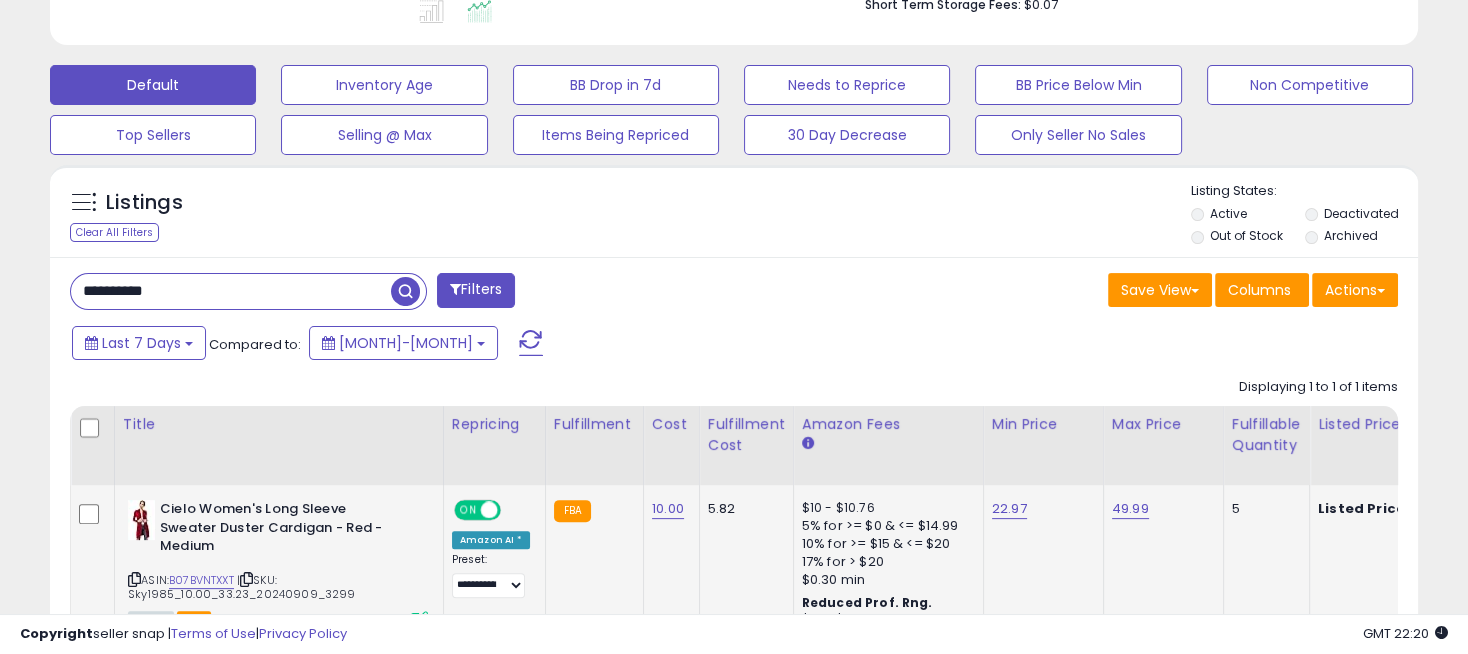 click on "ON" at bounding box center (468, 510) 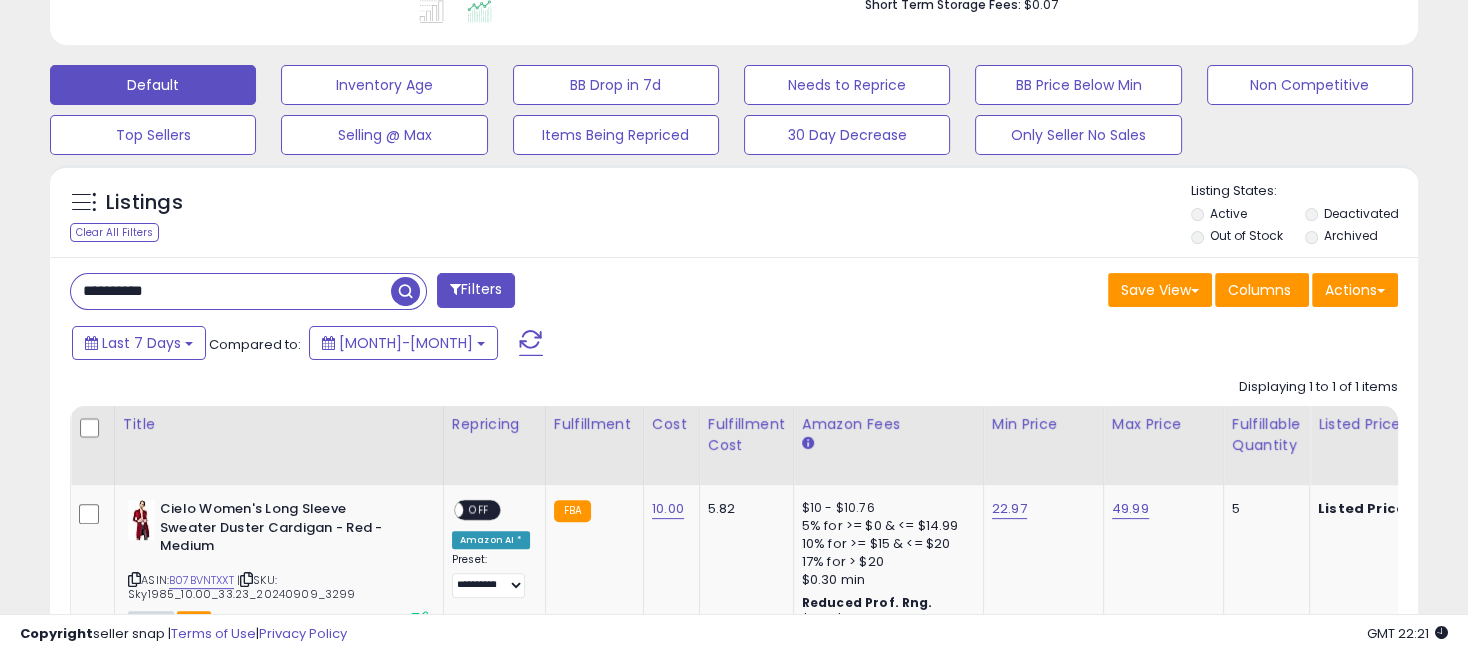 click on "**********" at bounding box center (231, 291) 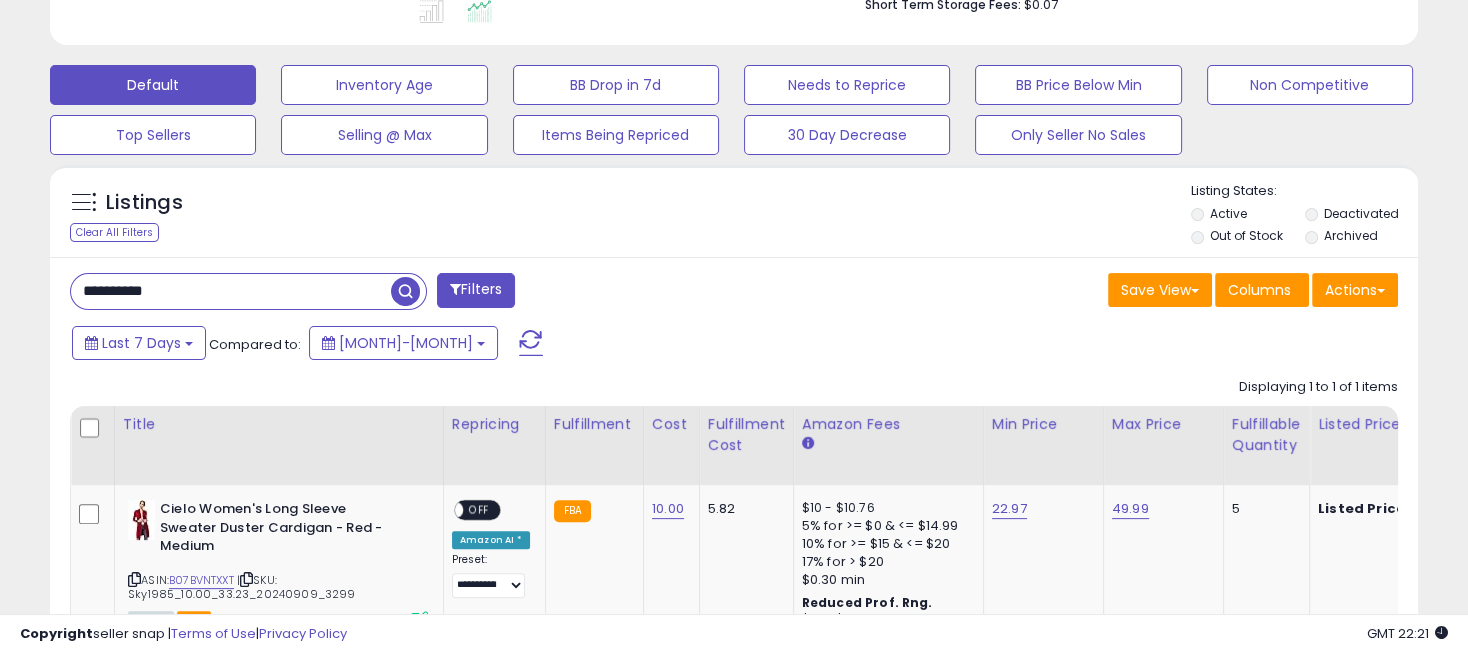 paste 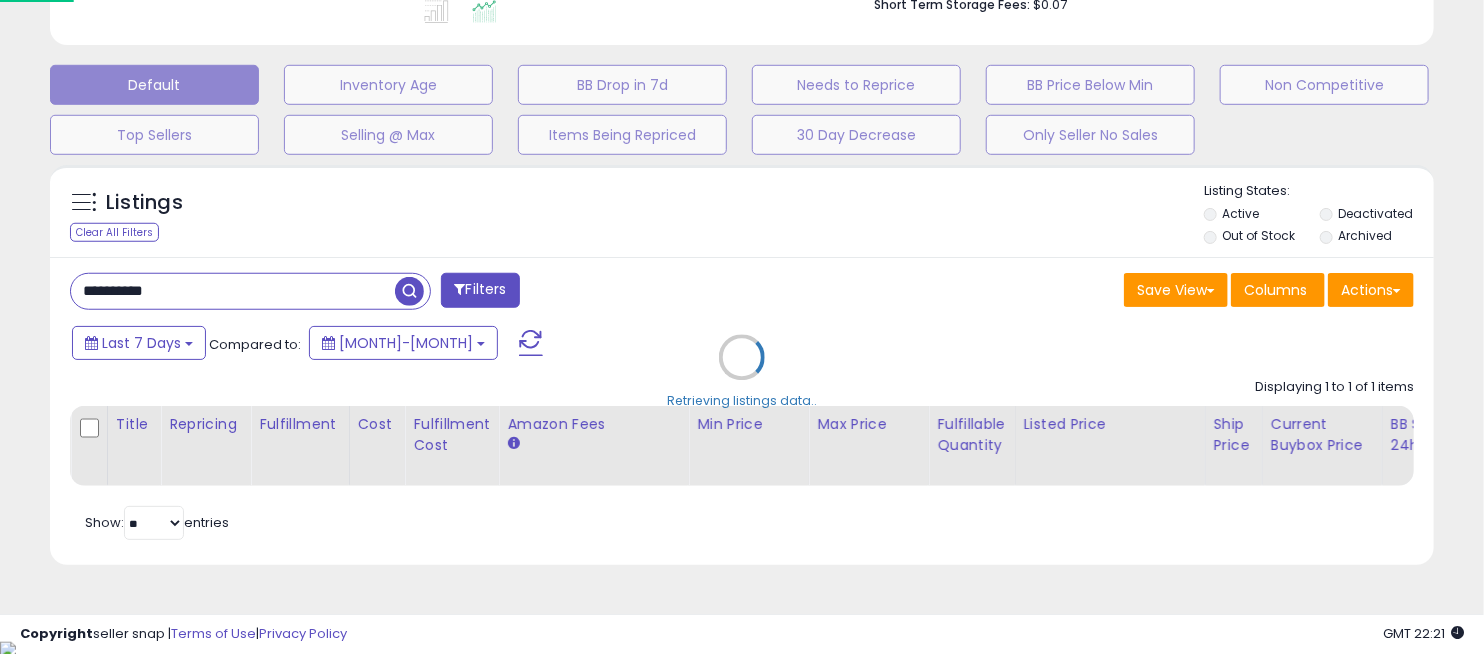 scroll, scrollTop: 999590, scrollLeft: 999198, axis: both 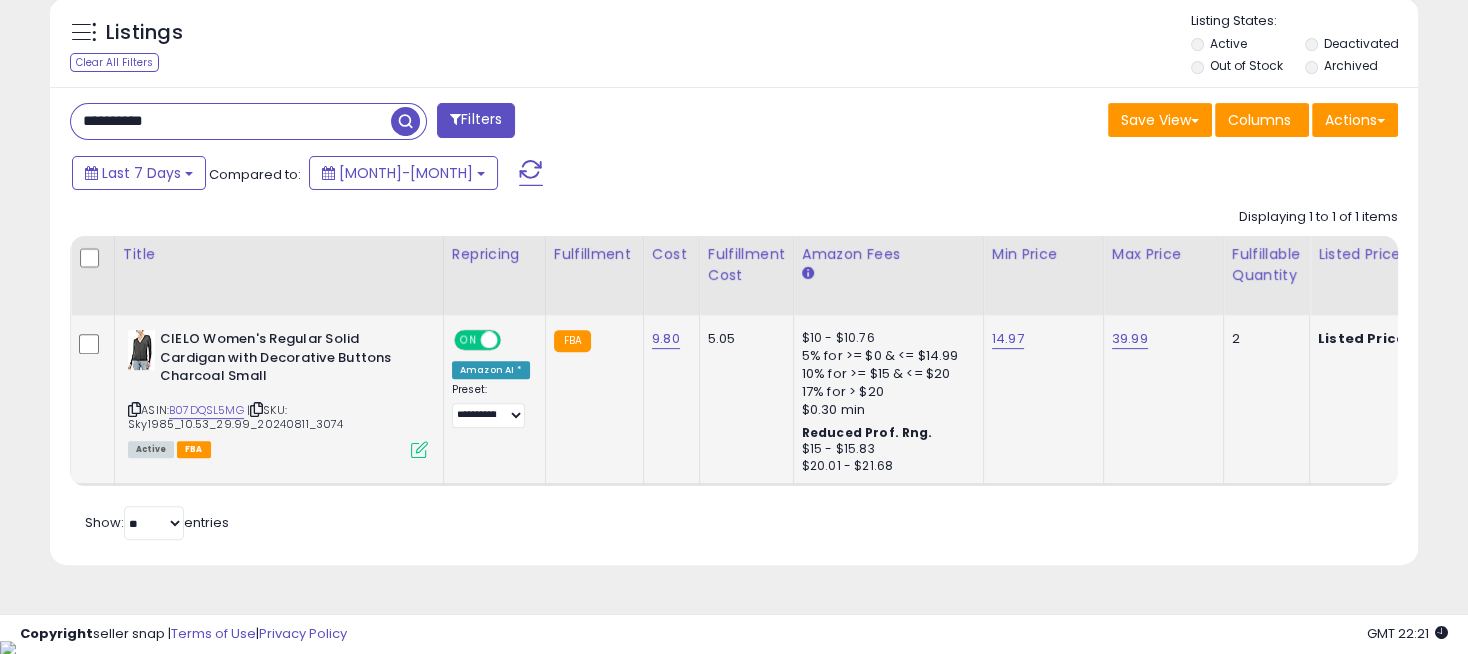 click on "ON" at bounding box center [468, 340] 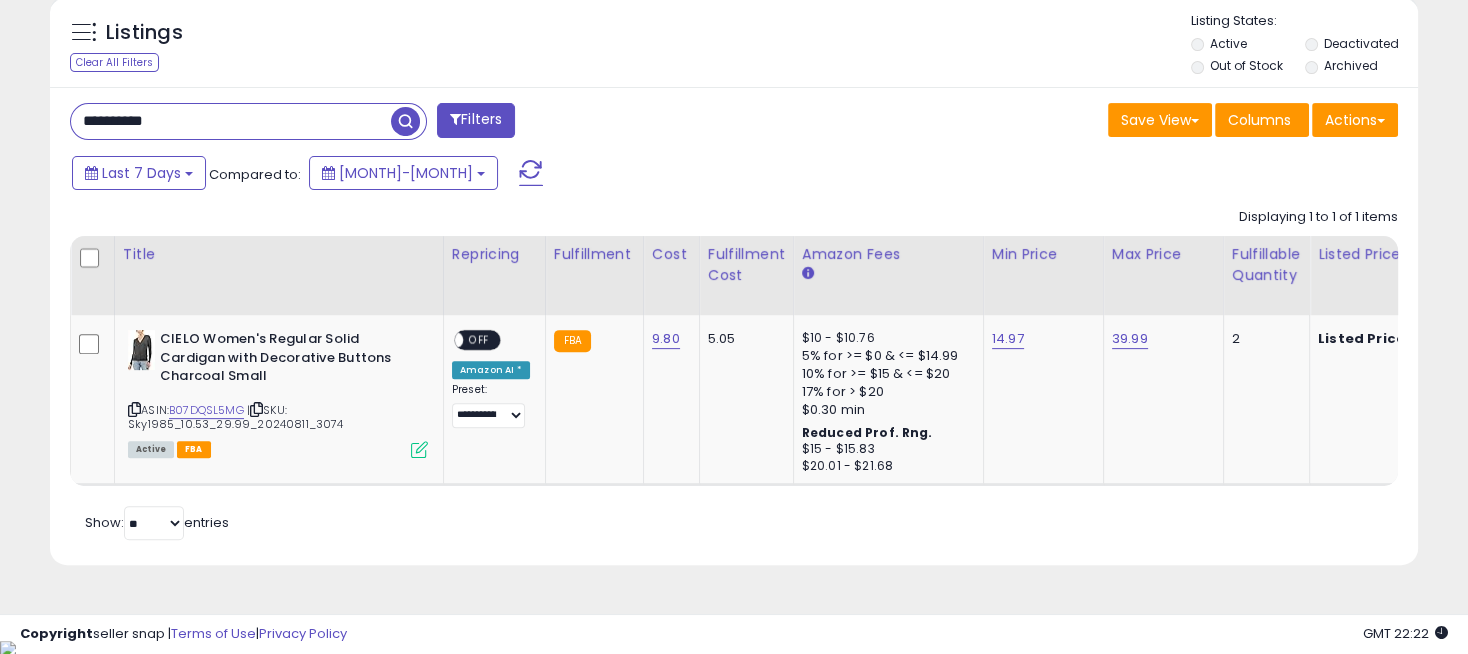 click on "**********" at bounding box center (231, 121) 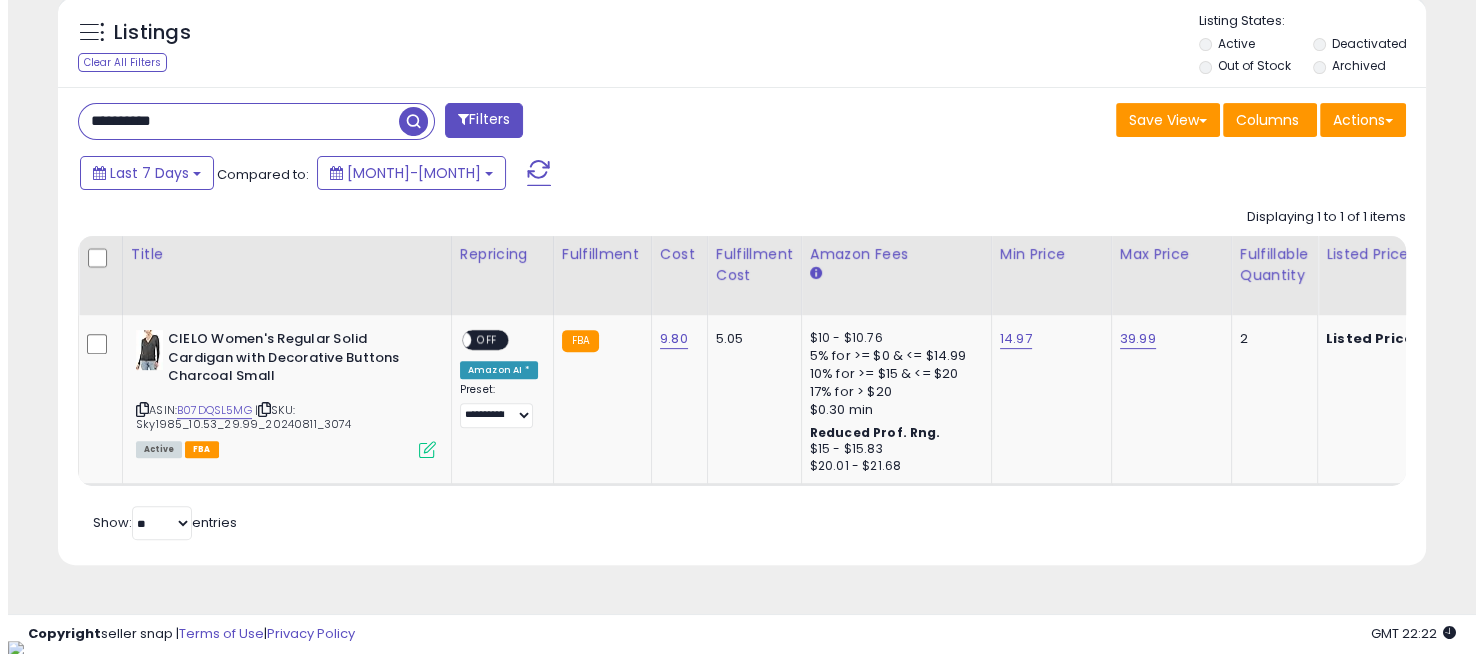 scroll, scrollTop: 565, scrollLeft: 0, axis: vertical 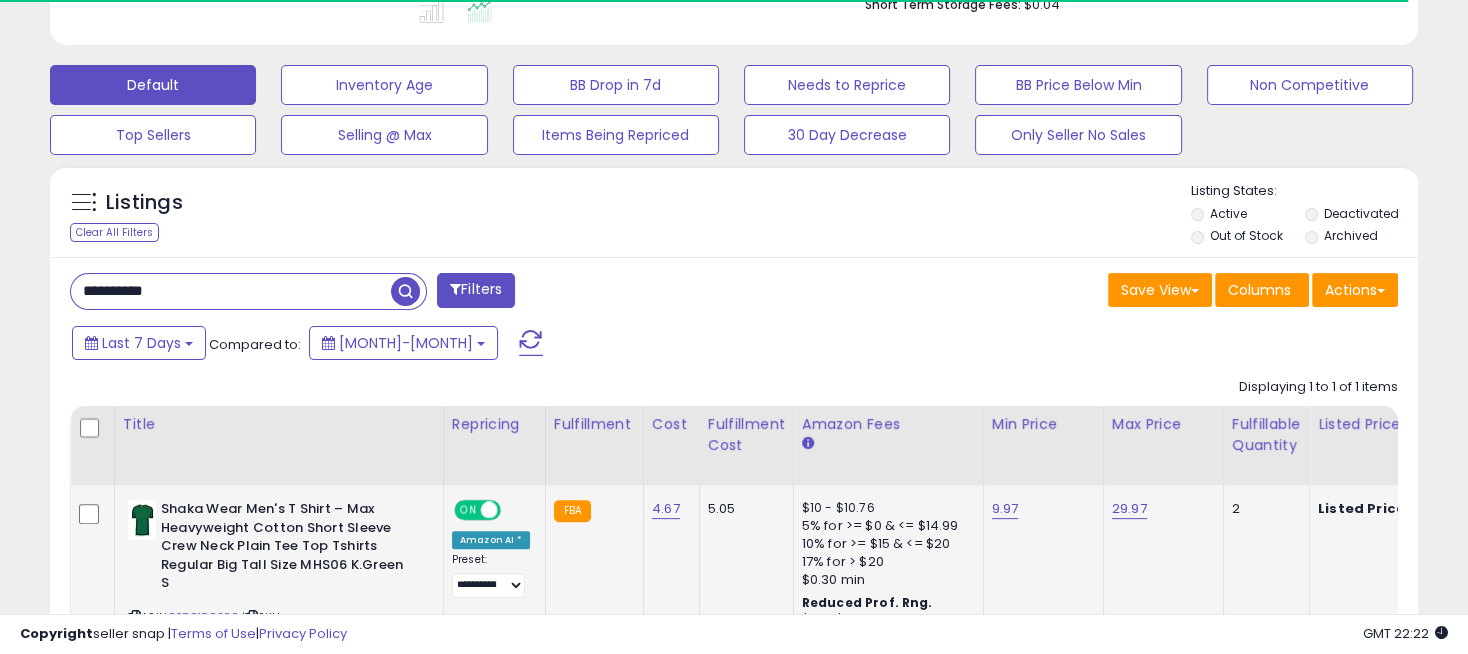 click on "ON   OFF" at bounding box center [477, 510] 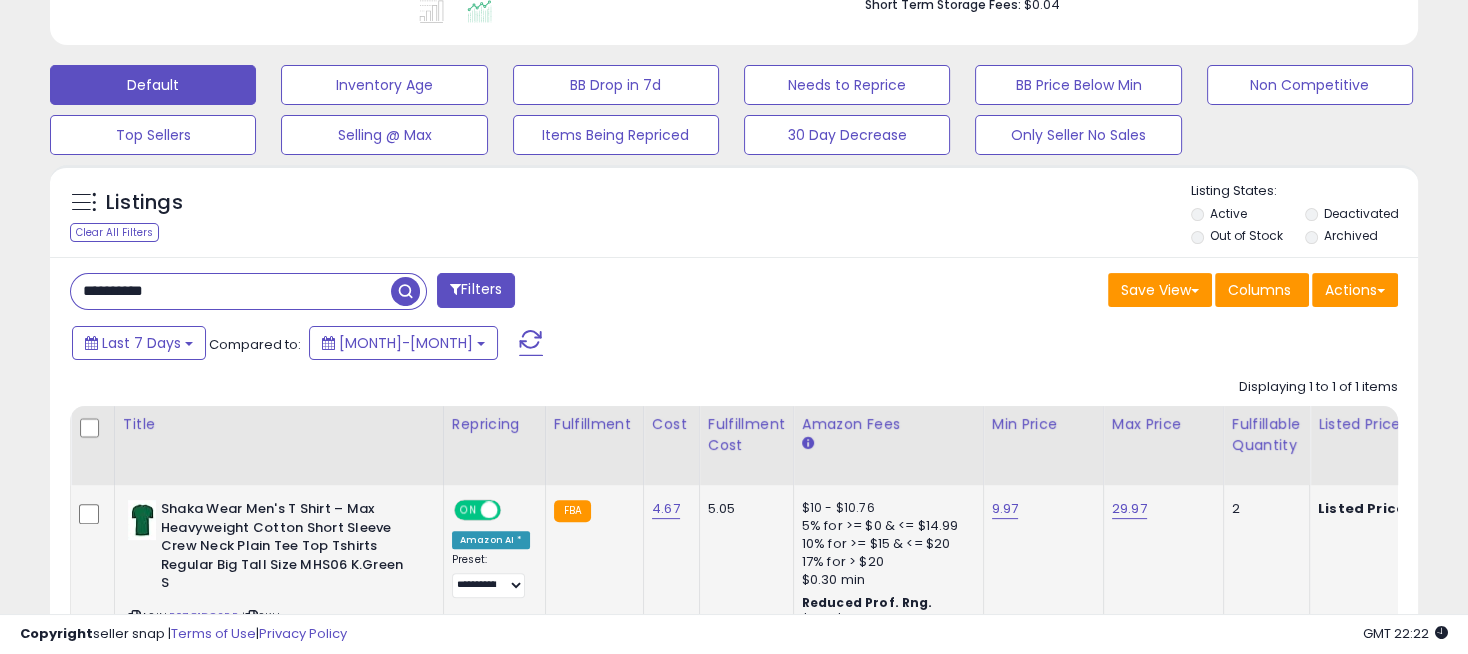 click on "ON" at bounding box center (468, 510) 